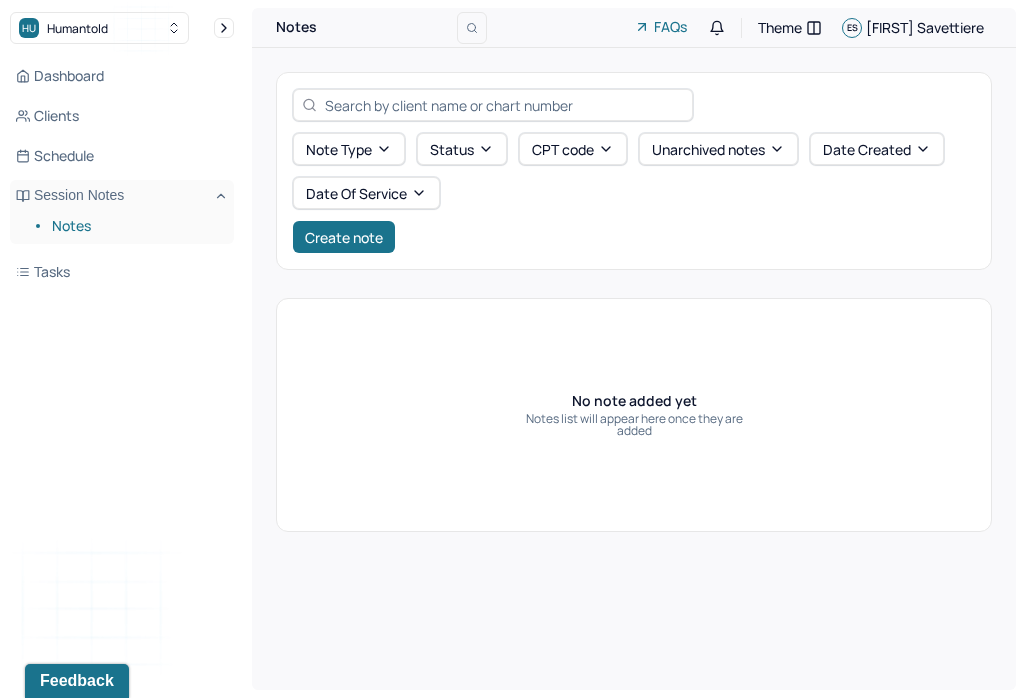scroll, scrollTop: 0, scrollLeft: 0, axis: both 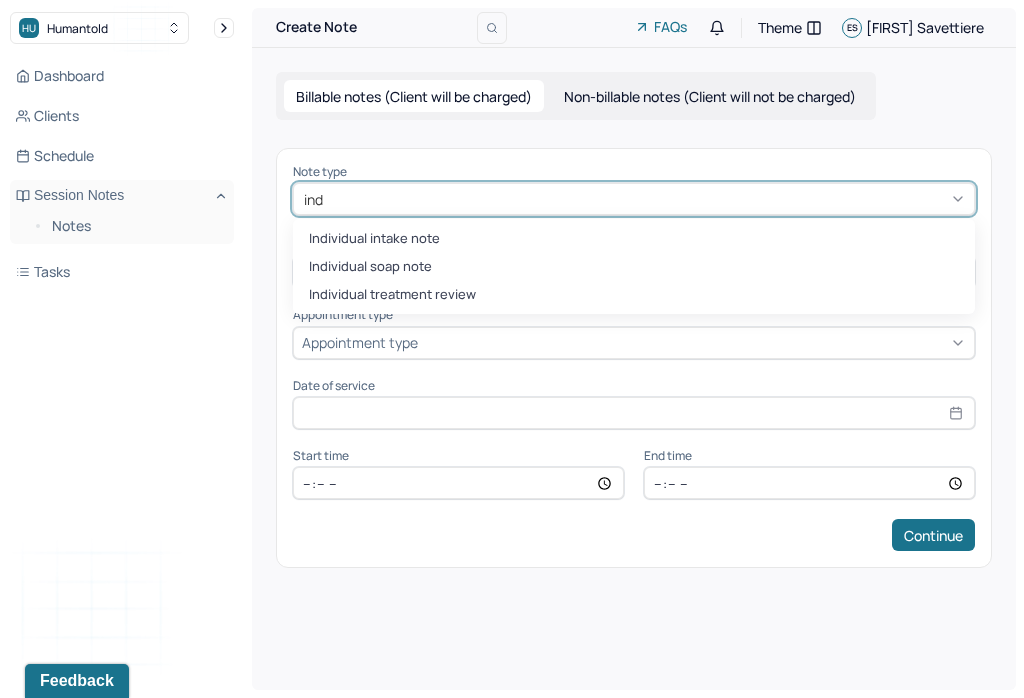 click on "Individual soap note" at bounding box center (634, 267) 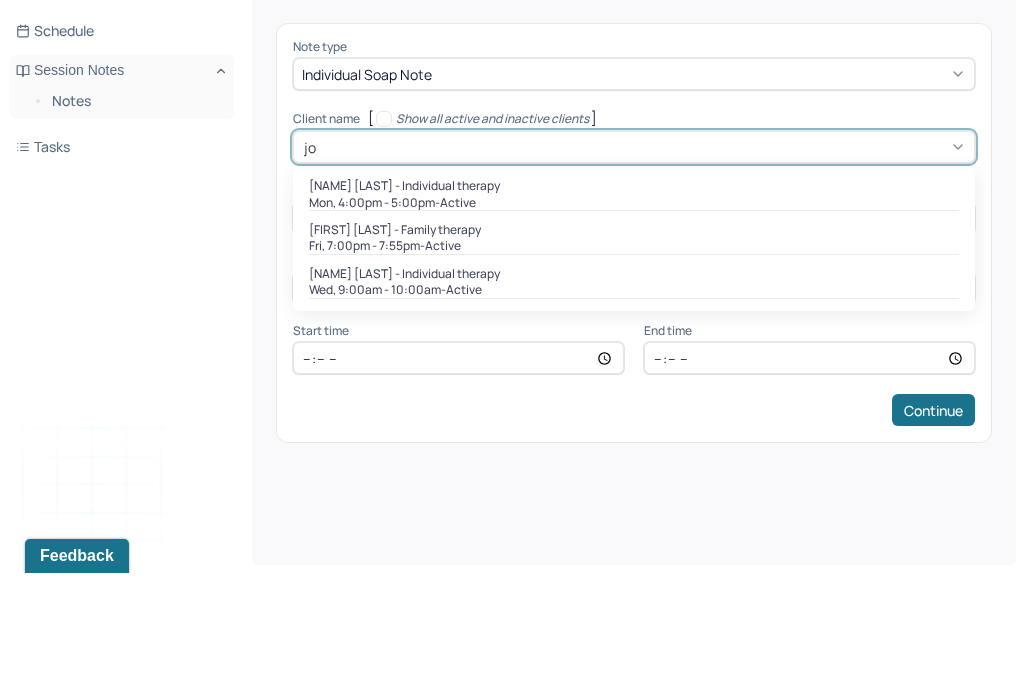 click on "Wed, 9:00am - 10:00am  -  active" at bounding box center (634, 415) 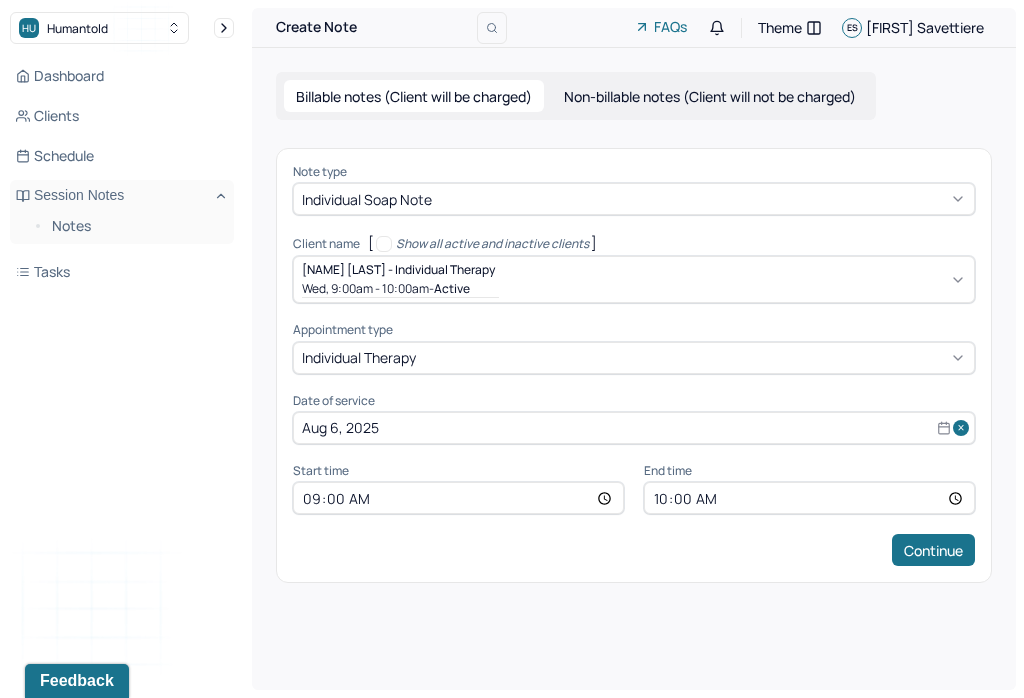 click on "10:00" at bounding box center [809, 498] 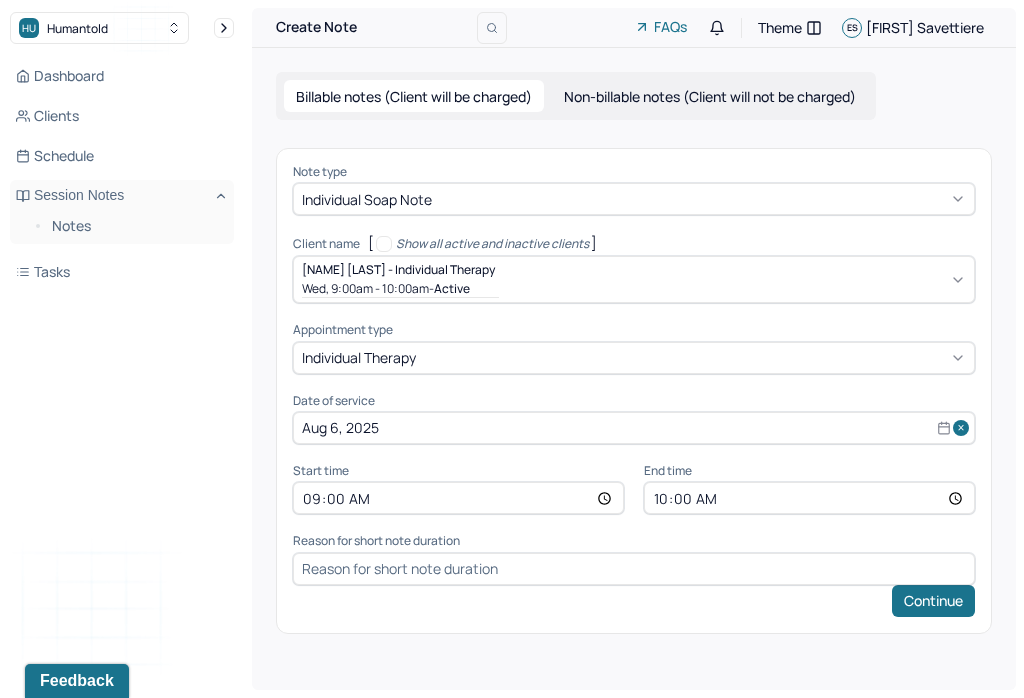 type on "09:55" 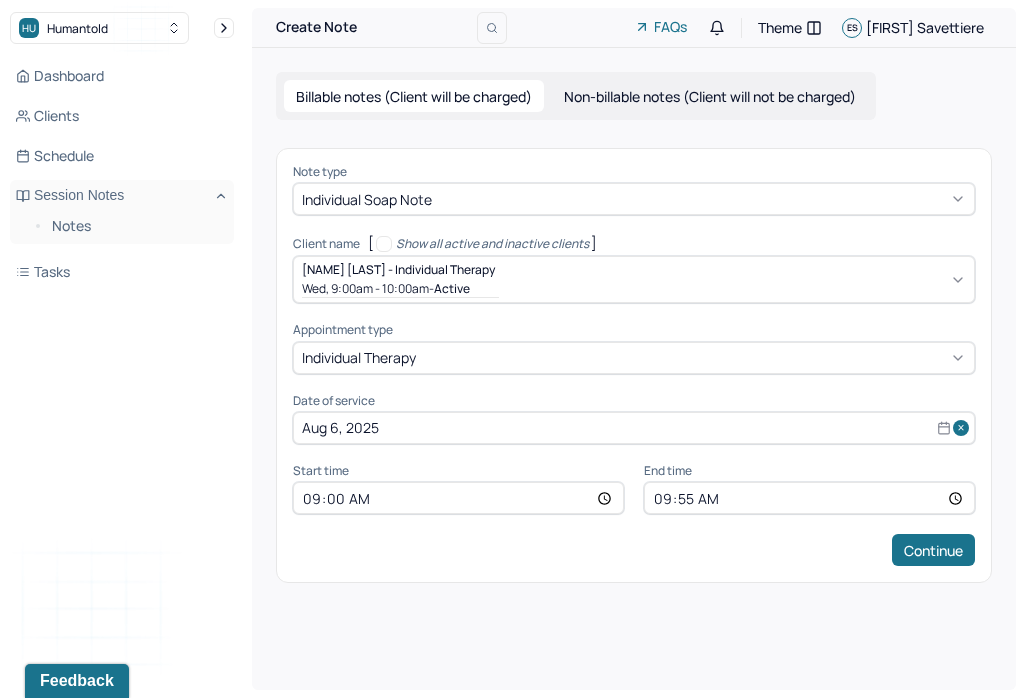click on "Continue" at bounding box center (933, 550) 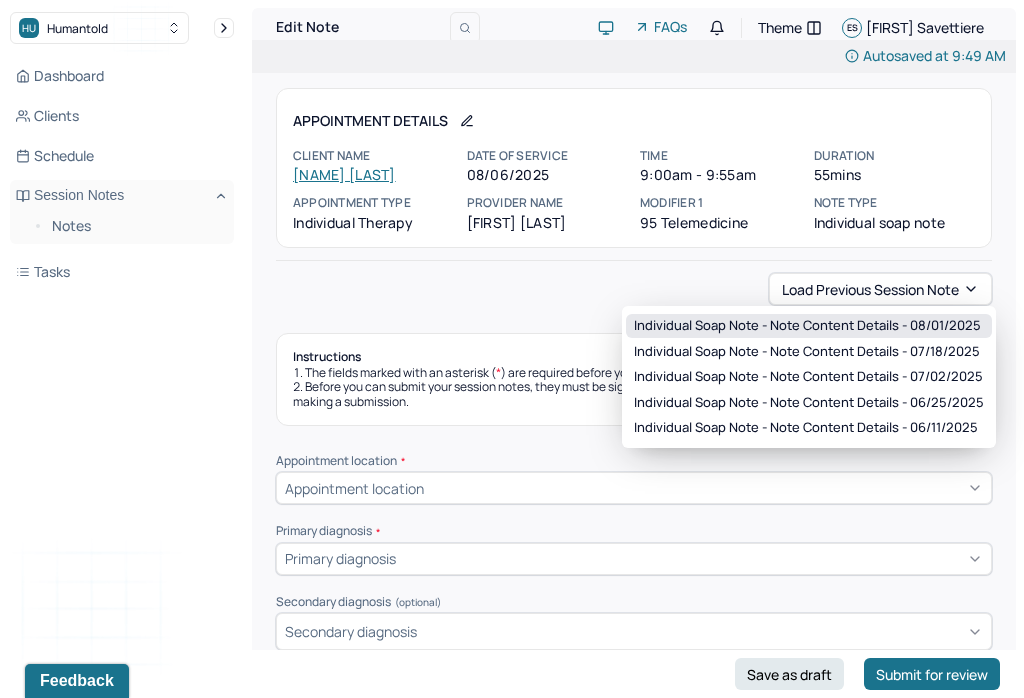click on "Individual soap note   - Note content Details -   08/01/2025" at bounding box center (807, 326) 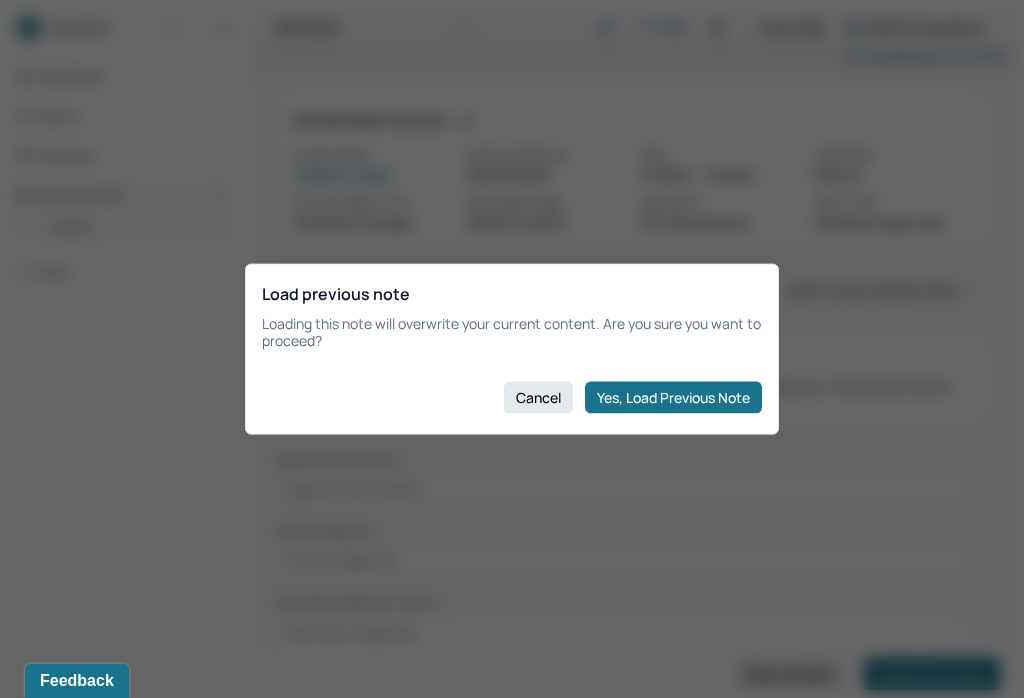 click on "Yes, Load Previous Note" at bounding box center (673, 397) 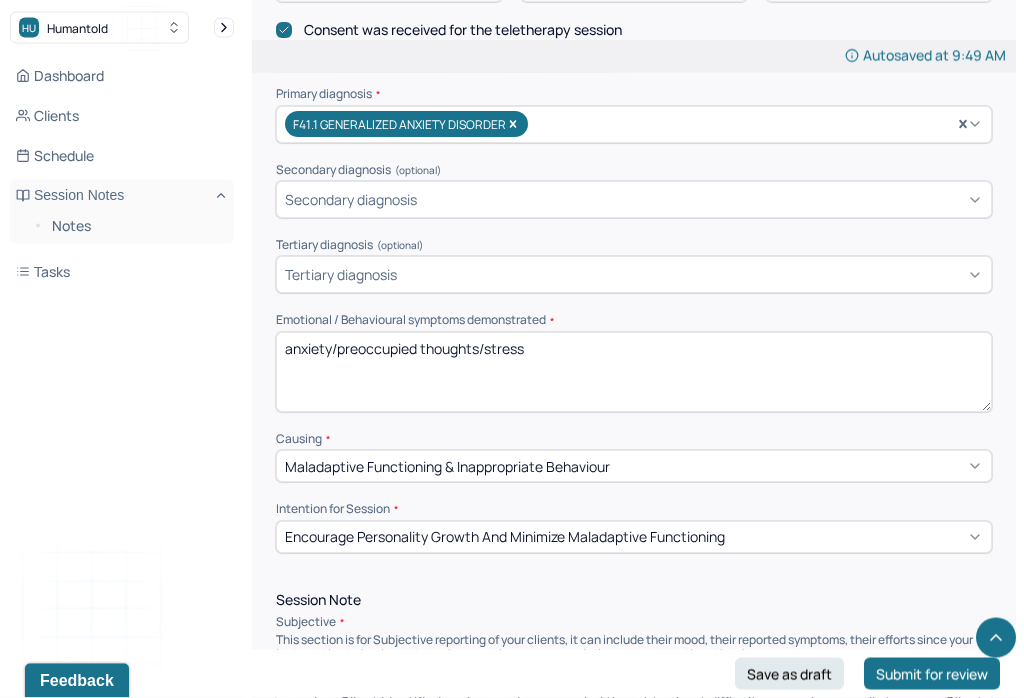scroll, scrollTop: 654, scrollLeft: 0, axis: vertical 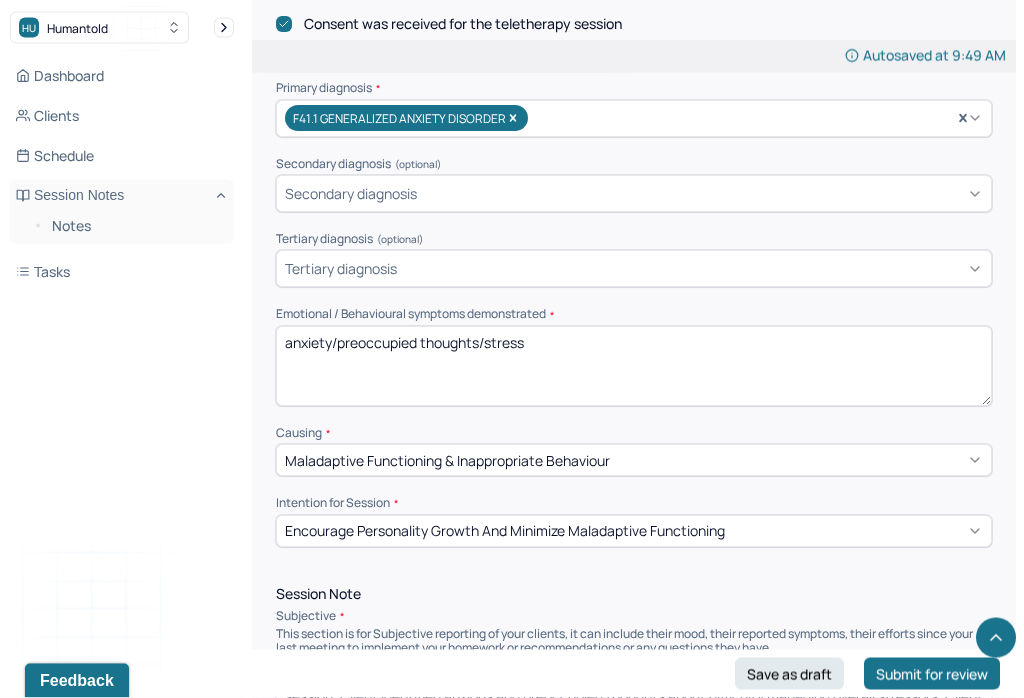 click on "anxiety/preoccupied thoughts/stress" at bounding box center [634, 367] 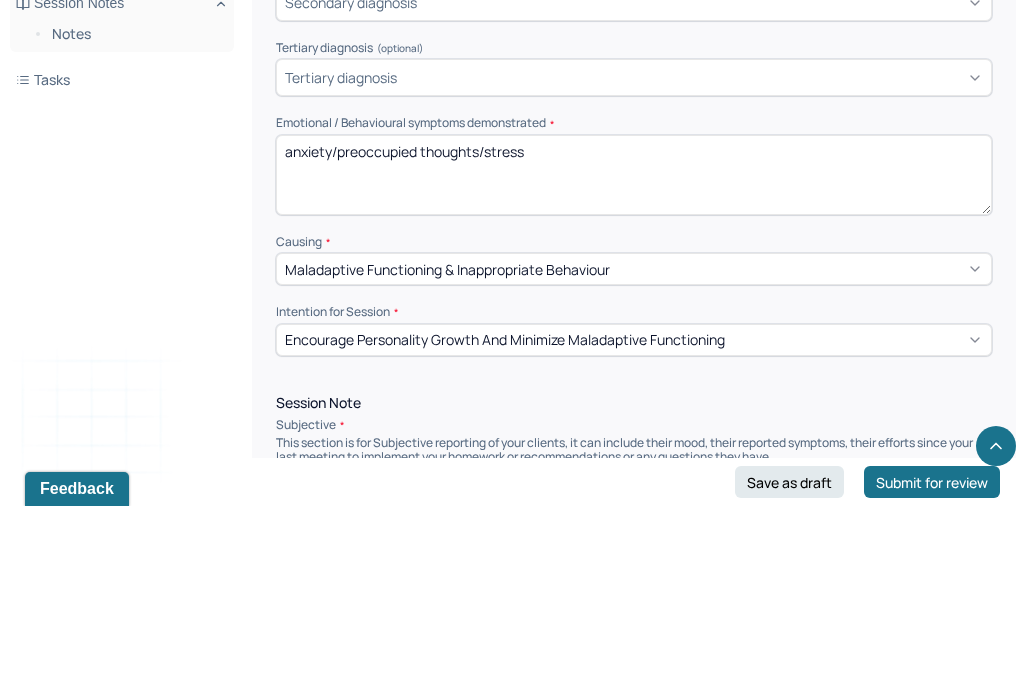 click on "anxiety/preoccupied thoughts/stress" at bounding box center [634, 367] 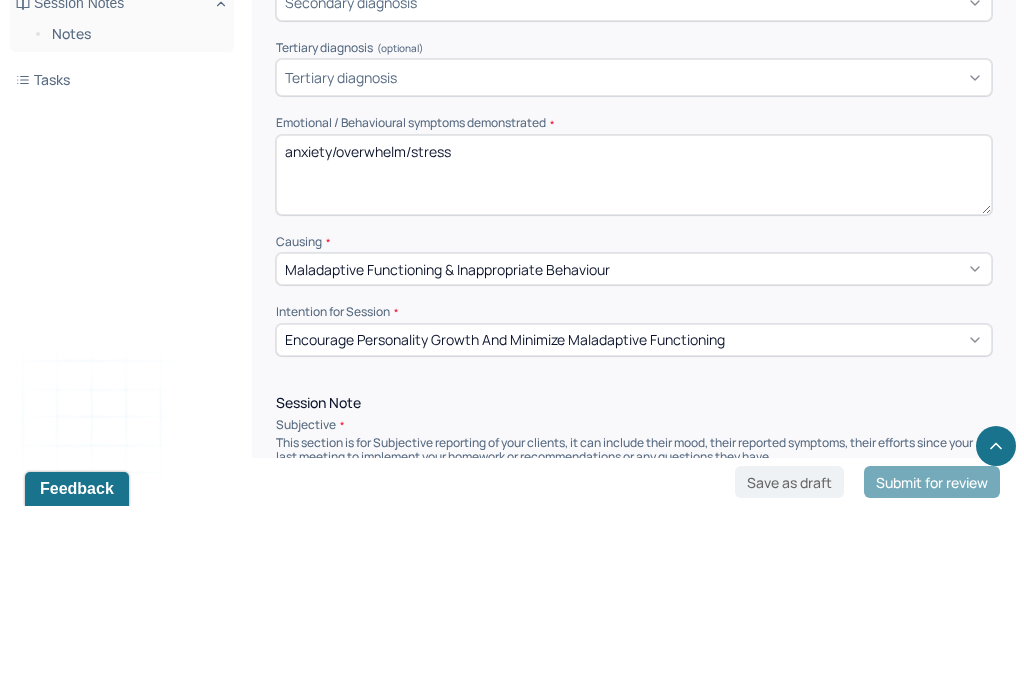 scroll, scrollTop: 847, scrollLeft: 0, axis: vertical 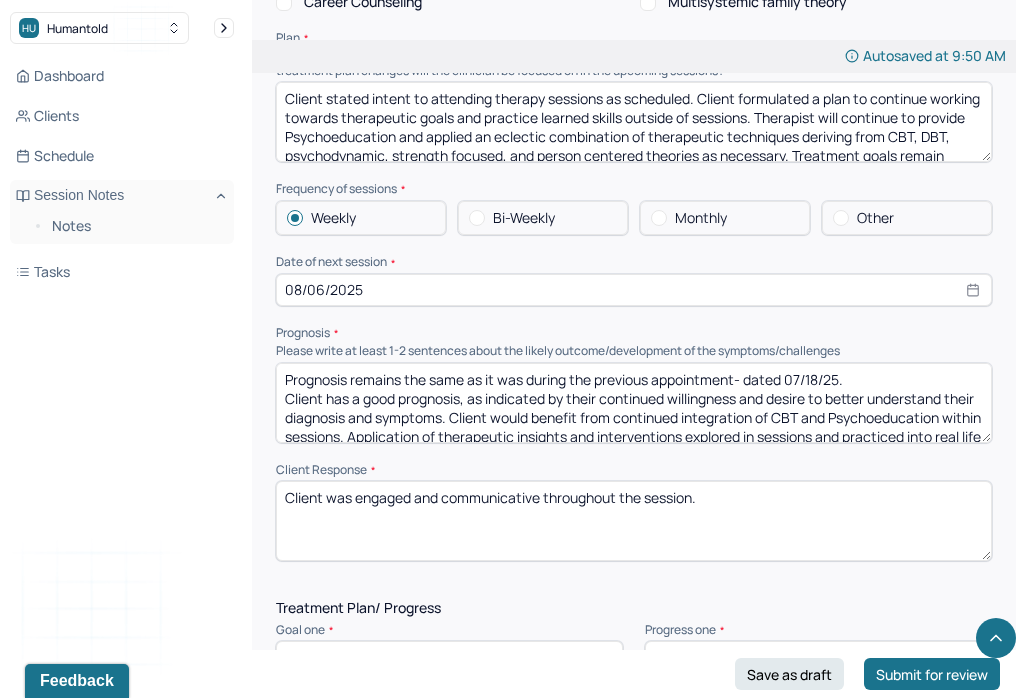 type on "anxiety/overwhelm/stress" 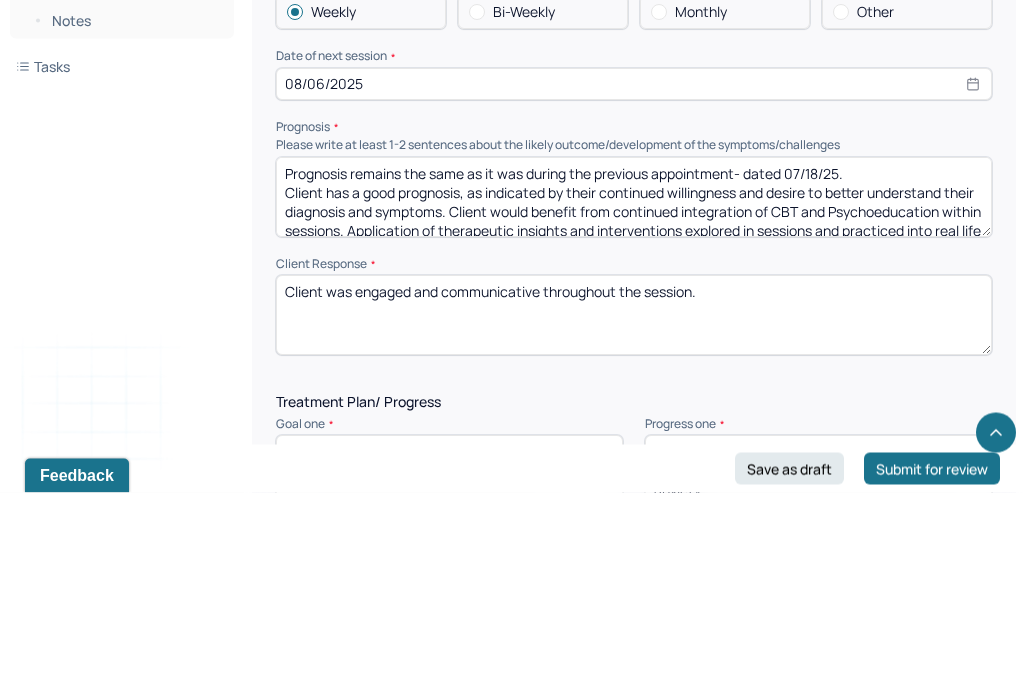 click on "Prognosis remains the same as it was during the previous appointment- dated 07/18/25.
Client has a good prognosis, as indicated by their continued willingness and desire to better understand their diagnosis and symptoms. Client would benefit from continued integration of CBT and Psychoeducation within sessions. Application of therapeutic insights and interventions explored in sessions and practiced into real life situations can enhance client’s understanding of factors that often yield maladaptive responses as well as their ability to exercise symptom management." at bounding box center [634, 403] 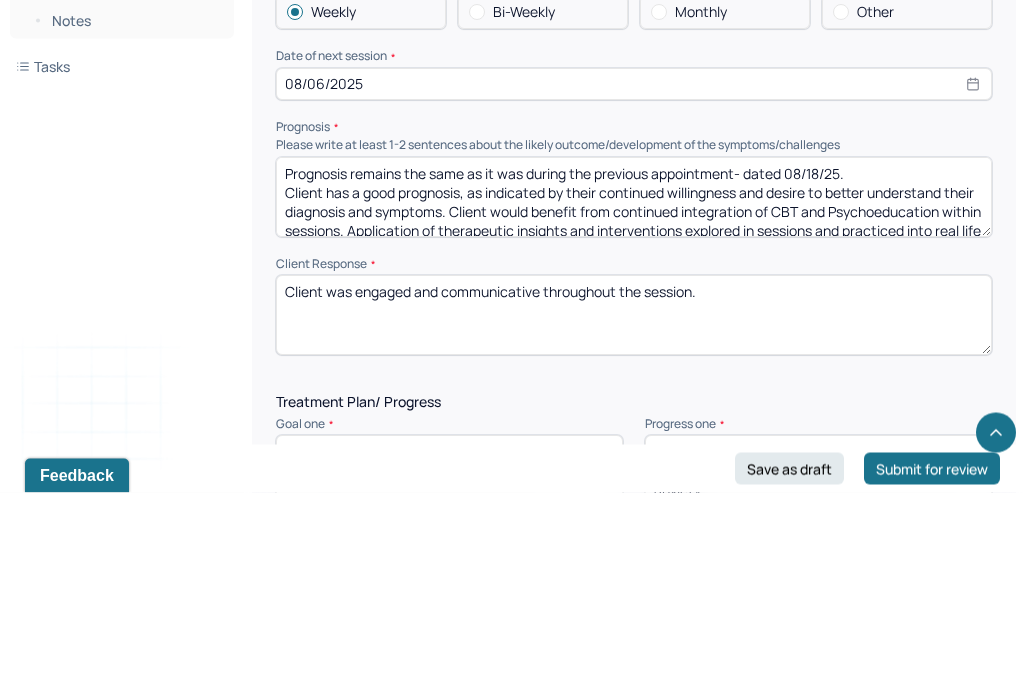 click on "Prognosis remains the same as it was during the previous appointment- dated 07/18/25.
Client has a good prognosis, as indicated by their continued willingness and desire to better understand their diagnosis and symptoms. Client would benefit from continued integration of CBT and Psychoeducation within sessions. Application of therapeutic insights and interventions explored in sessions and practiced into real life situations can enhance client’s understanding of factors that often yield maladaptive responses as well as their ability to exercise symptom management." at bounding box center (634, 403) 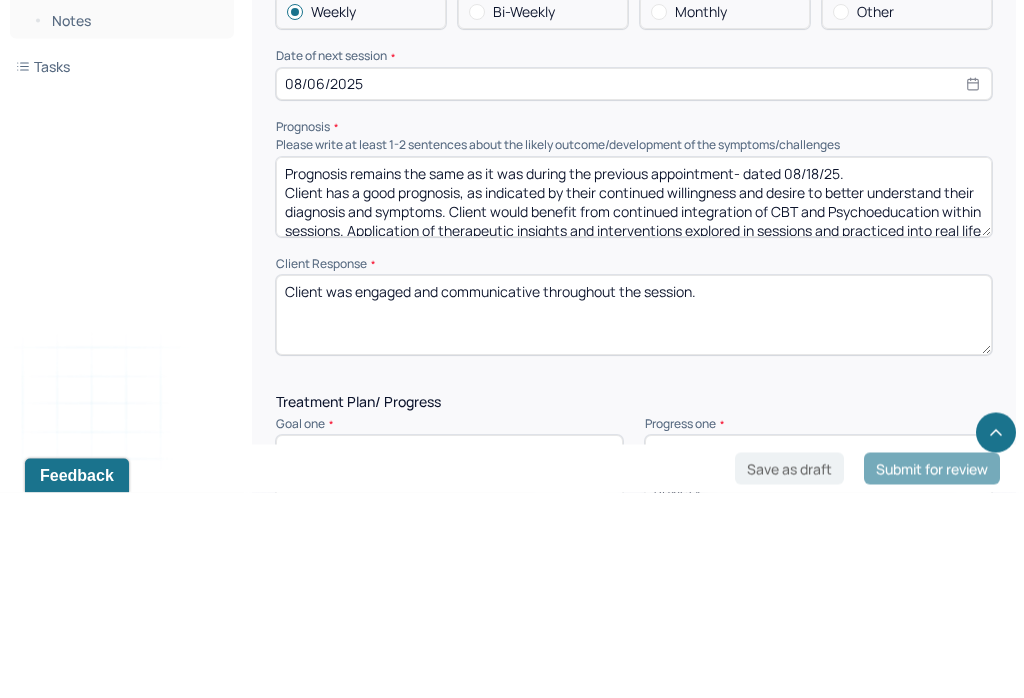 click on "Prognosis remains the same as it was during the previous appointment- dated 07/18/25.
Client has a good prognosis, as indicated by their continued willingness and desire to better understand their diagnosis and symptoms. Client would benefit from continued integration of CBT and Psychoeducation within sessions. Application of therapeutic insights and interventions explored in sessions and practiced into real life situations can enhance client’s understanding of factors that often yield maladaptive responses as well as their ability to exercise symptom management." at bounding box center (634, 403) 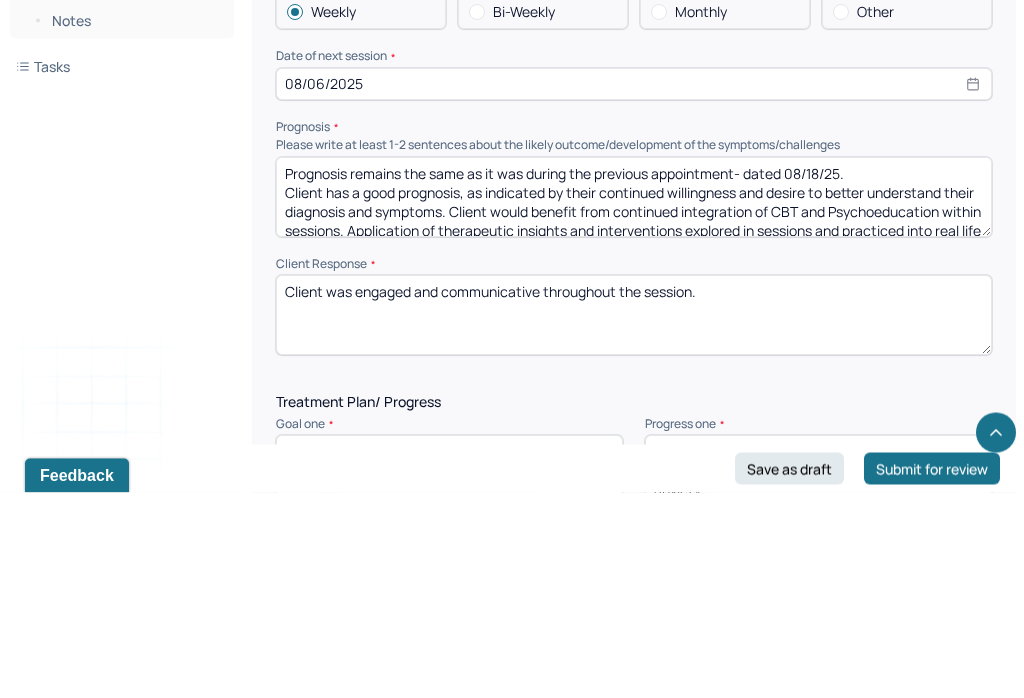 click on "Prognosis remains the same as it was during the previous appointment- dated 08/18/25.
Client has a good prognosis, as indicated by their continued willingness and desire to better understand their diagnosis and symptoms. Client would benefit from continued integration of CBT and Psychoeducation within sessions. Application of therapeutic insights and interventions explored in sessions and practiced into real life situations can enhance client’s understanding of factors that often yield maladaptive responses as well as their ability to exercise symptom management." at bounding box center [634, 403] 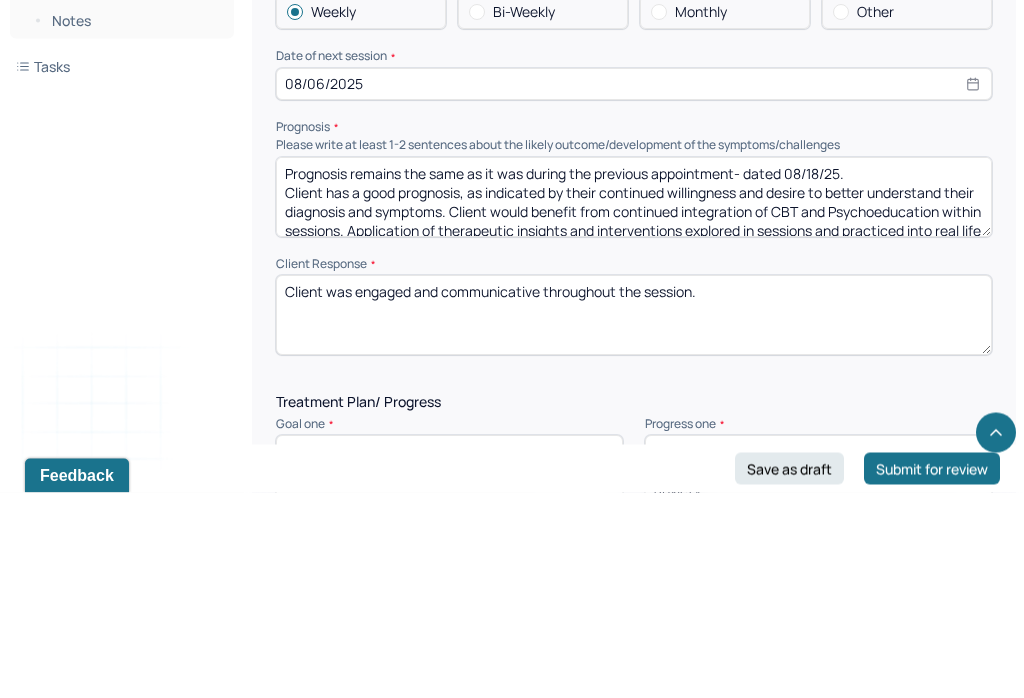 click on "Prognosis remains the same as it was during the previous appointment- dated 08/18/25.
Client has a good prognosis, as indicated by their continued willingness and desire to better understand their diagnosis and symptoms. Client would benefit from continued integration of CBT and Psychoeducation within sessions. Application of therapeutic insights and interventions explored in sessions and practiced into real life situations can enhance client’s understanding of factors that often yield maladaptive responses as well as their ability to exercise symptom management." at bounding box center (634, 403) 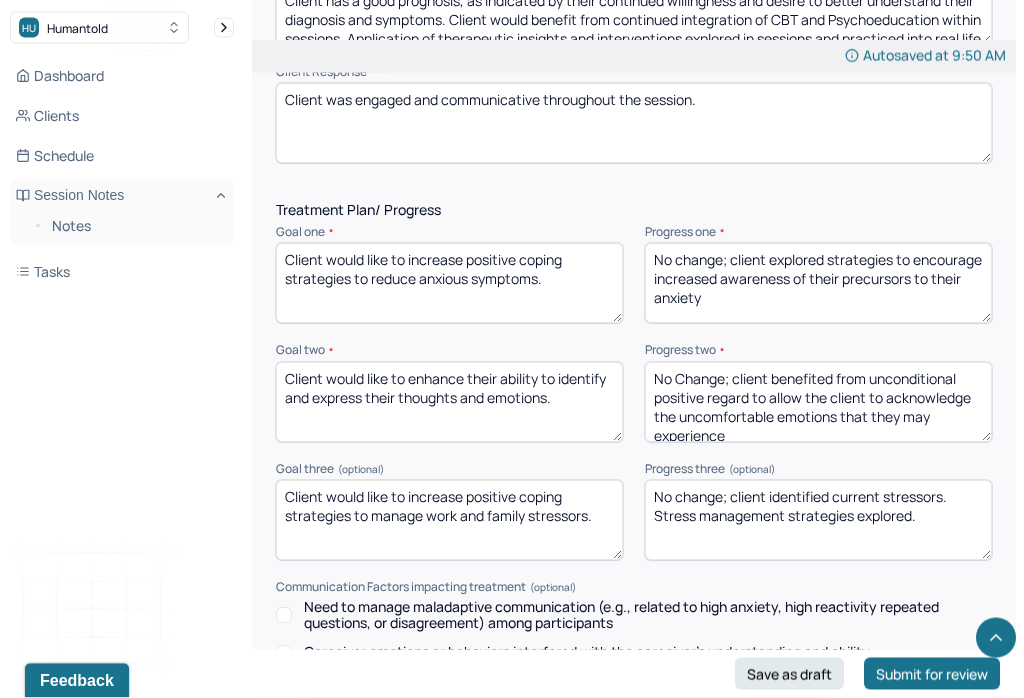 scroll, scrollTop: 2690, scrollLeft: 0, axis: vertical 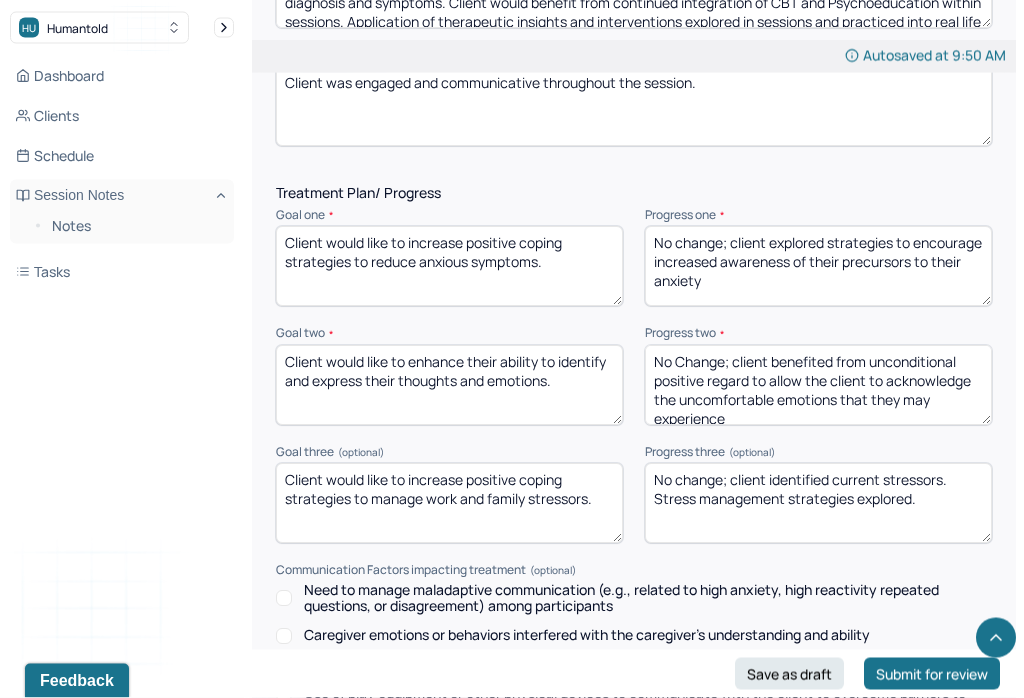 type on "Prognosis remains the same as it was during the previous appointment- dated [DATE].
Client has a good prognosis, as indicated by their continued willingness and desire to better understand their diagnosis and symptoms. Client would benefit from continued integration of CBT and Psychoeducation within sessions. Application of therapeutic insights and interventions explored in sessions and practiced into real life situations can enhance client’s understanding of factors that often yield maladaptive responses as well as their ability to exercise symptom management." 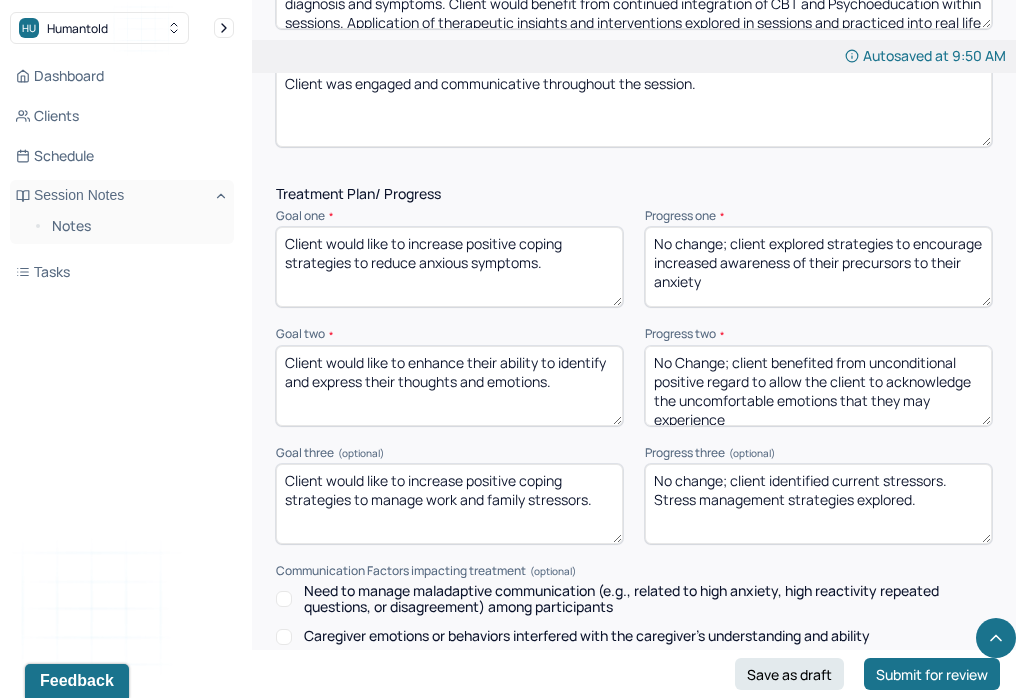 click on "No change; client explored strategies to encourage increased awareness of their precursors to their anxiety" at bounding box center [818, 267] 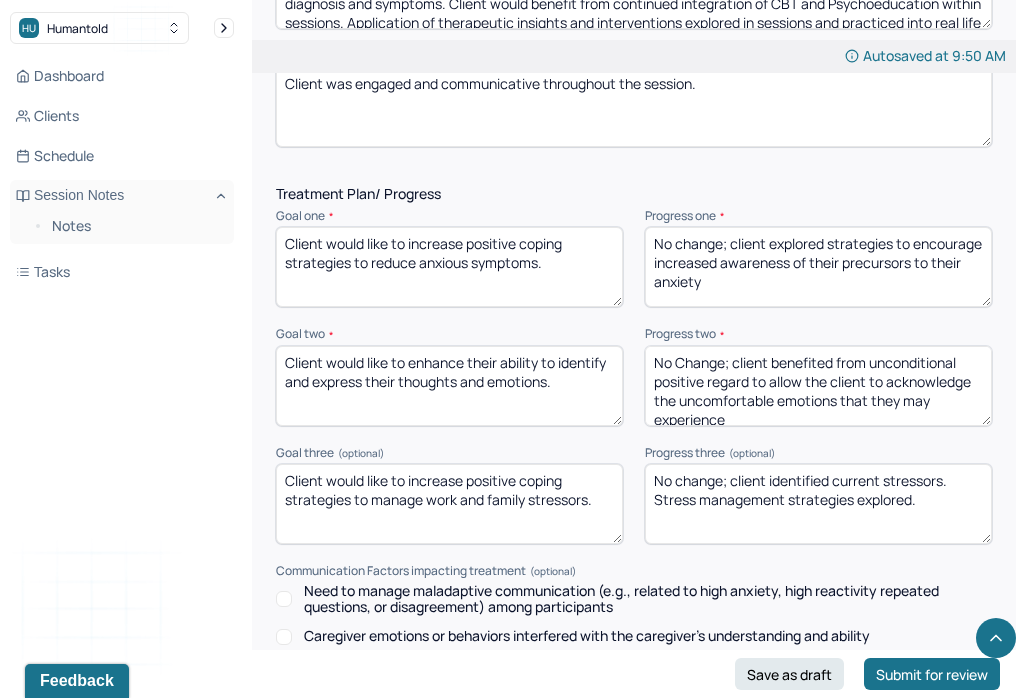 click on "No change; client explored strategies to encourage increased awareness of their precursors to their anxiety" at bounding box center (818, 267) 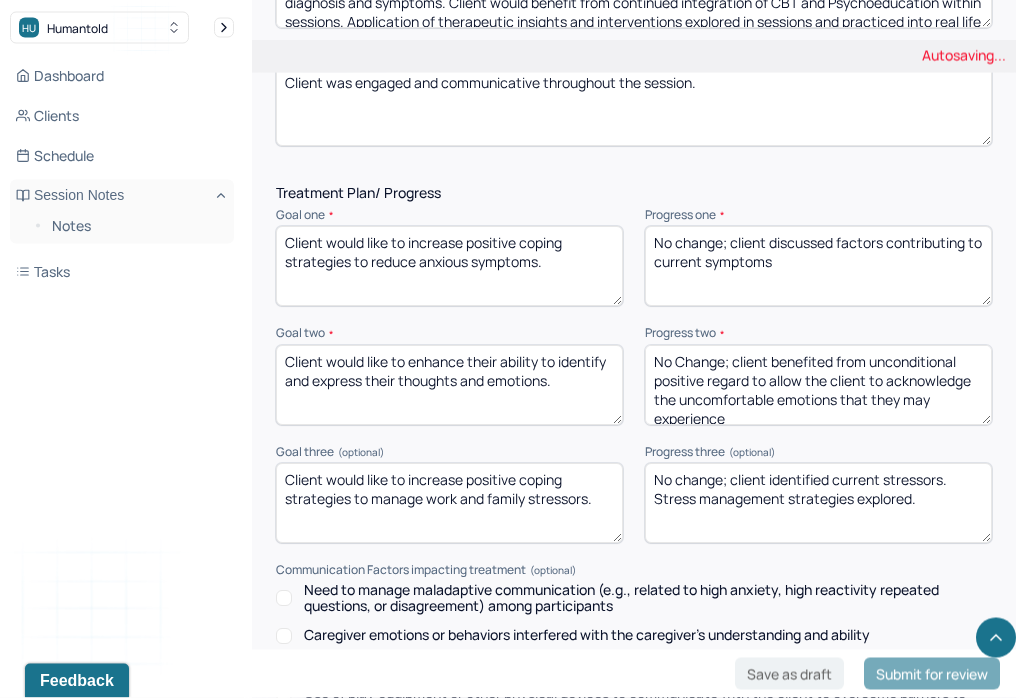 scroll, scrollTop: 2691, scrollLeft: 0, axis: vertical 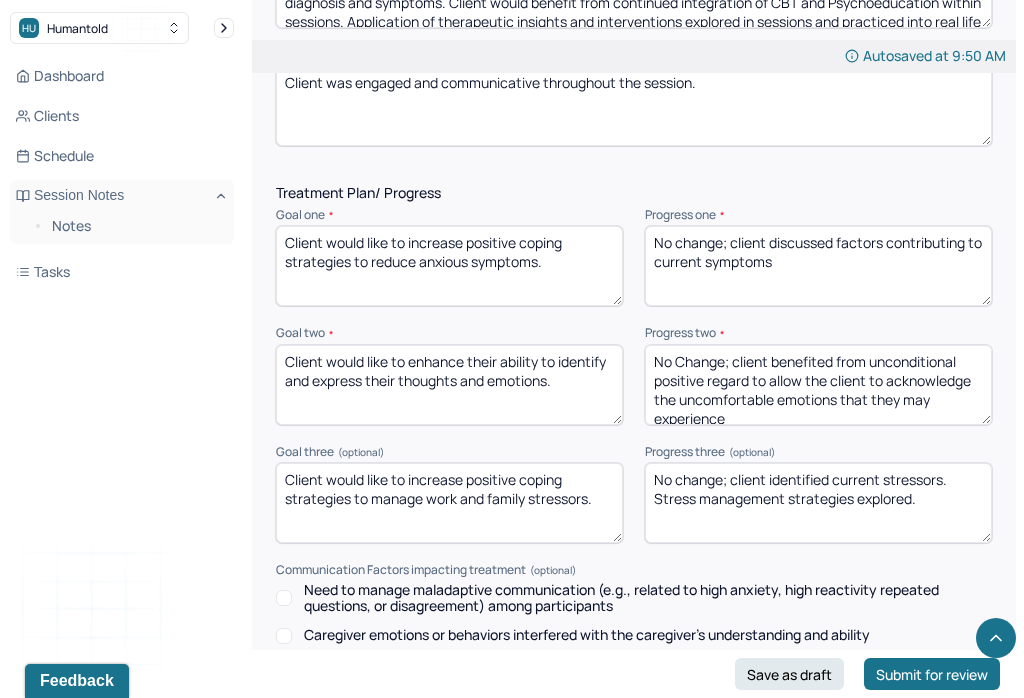 type on "No change; client discussed factors contributing to current symptoms" 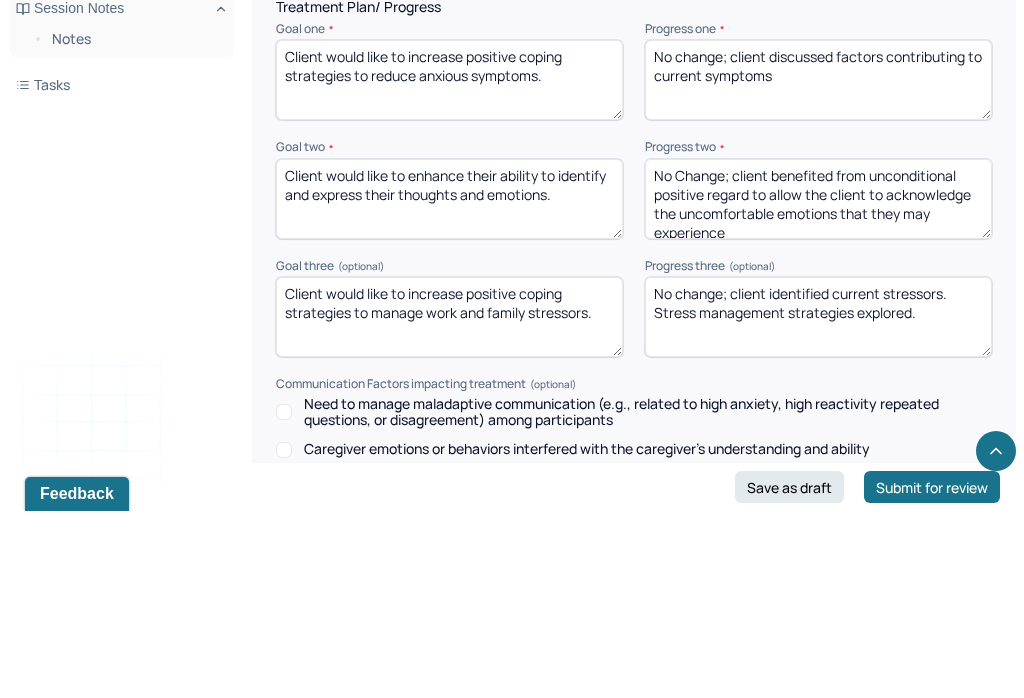 click on "No Change; client benefited from unconditional positive regard to allow the client to acknowledge the uncomfortable emotions that they may experience" at bounding box center (818, 386) 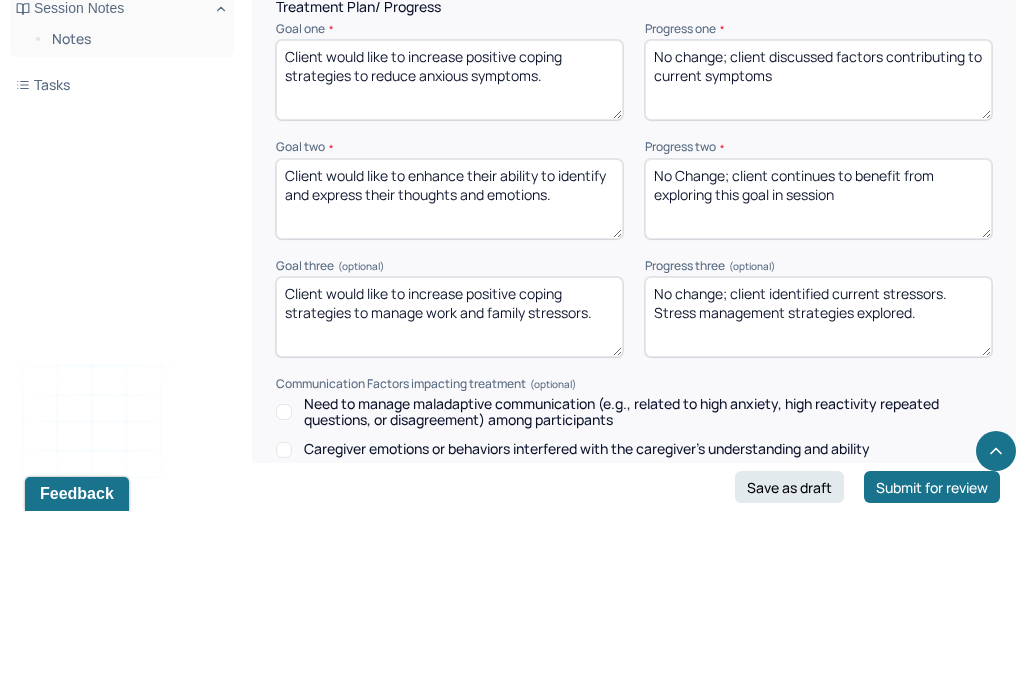type on "No Change; client continues to benefit from exploring this goal in session" 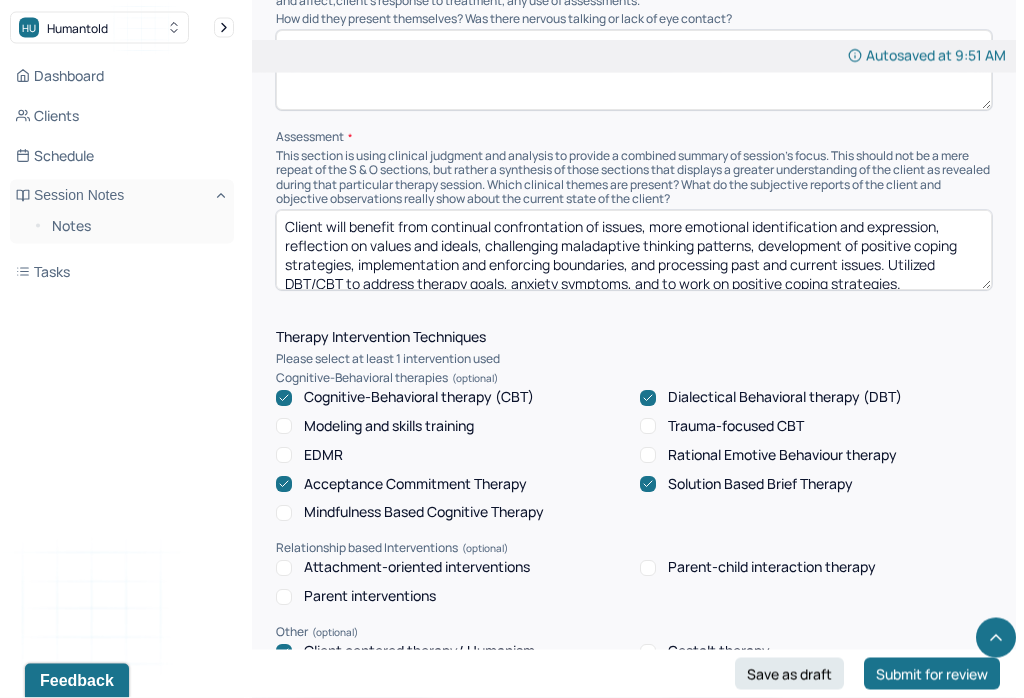 scroll, scrollTop: 1338, scrollLeft: 0, axis: vertical 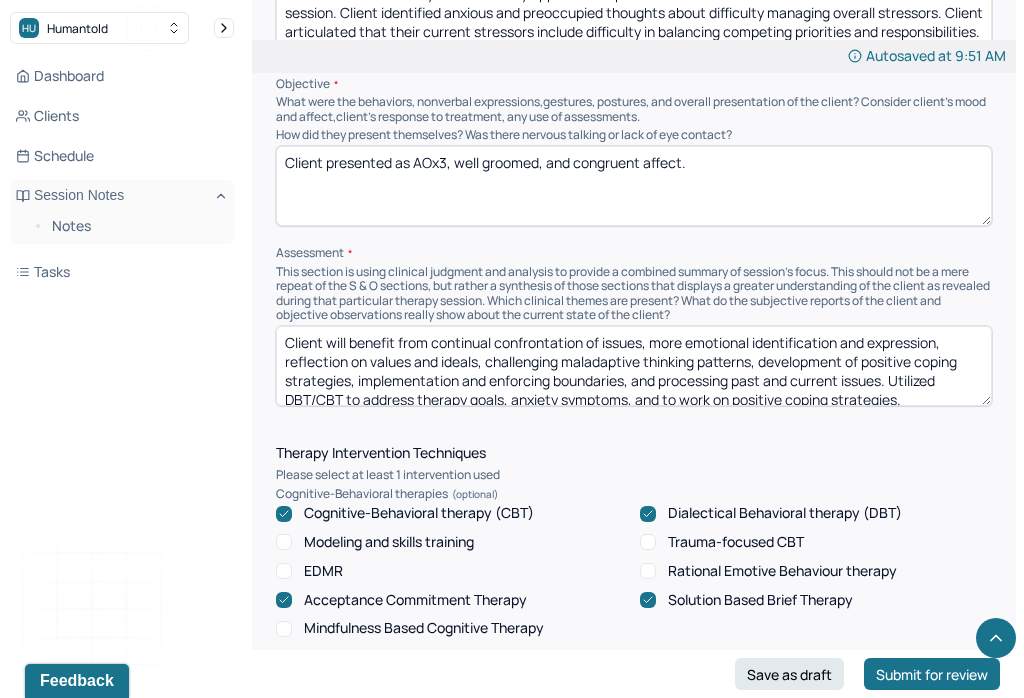 click on "Client will benefit from continual confrontation of issues, more emotional identification and expression, reflection on values and ideals, challenging maladaptive thinking patterns, development of positive coping strategies, implementation and enforcing boundaries, and processing past and current issues. Utilized DBT/CBT to address therapy goals, anxiety symptoms, and to work on positive coping strategies." at bounding box center (634, 366) 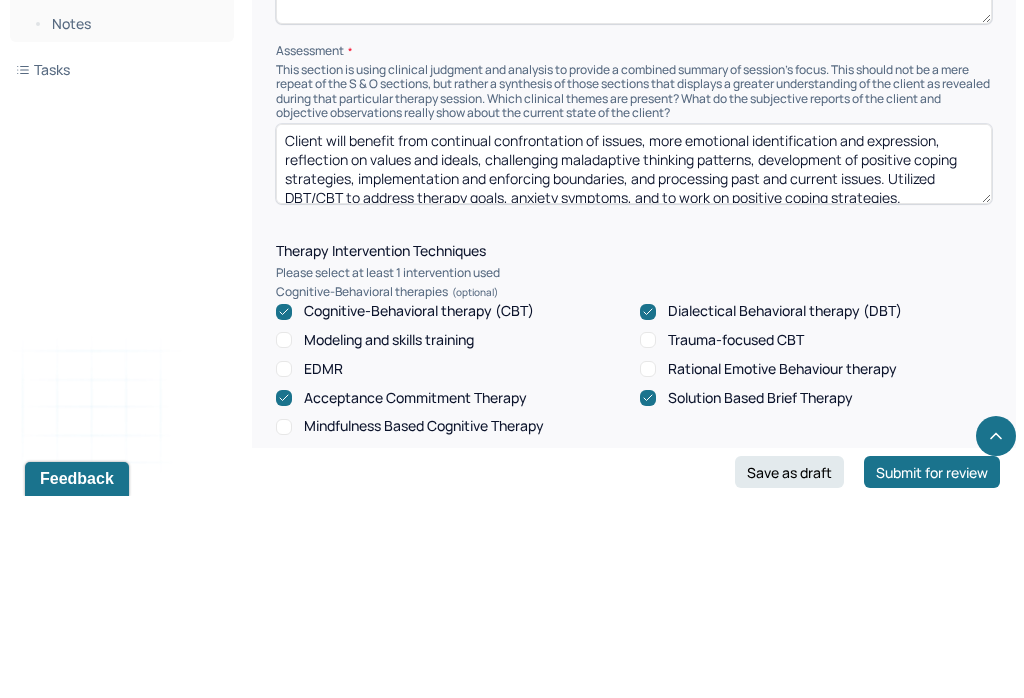 click on "Client will benefit from continual confrontation of issues, more emotional identification and expression, reflection on values and ideals, challenging maladaptive thinking patterns, development of positive coping strategies, implementation and enforcing boundaries, and processing past and current issues. Utilized DBT/CBT to address therapy goals, anxiety symptoms, and to work on positive coping strategies." at bounding box center (634, 366) 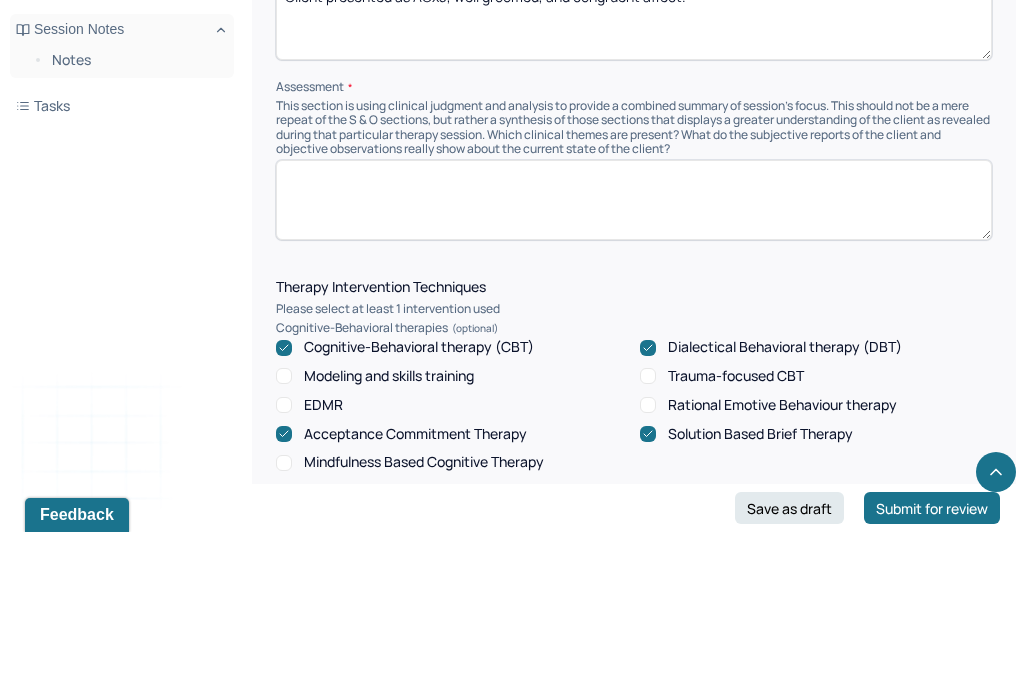 click at bounding box center [634, 366] 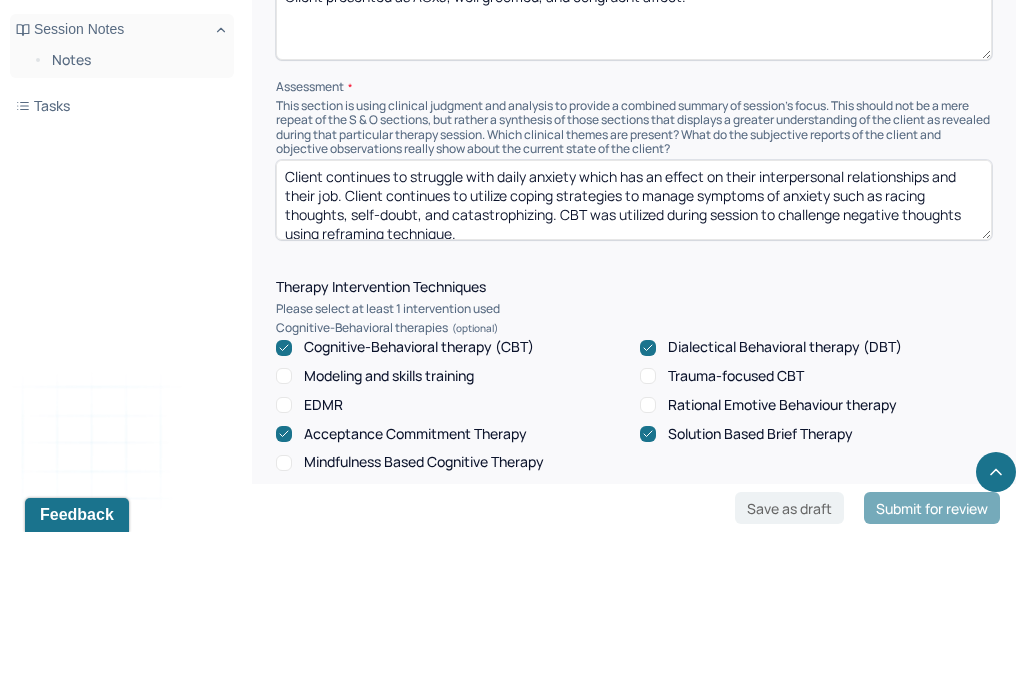 scroll, scrollTop: 0, scrollLeft: 0, axis: both 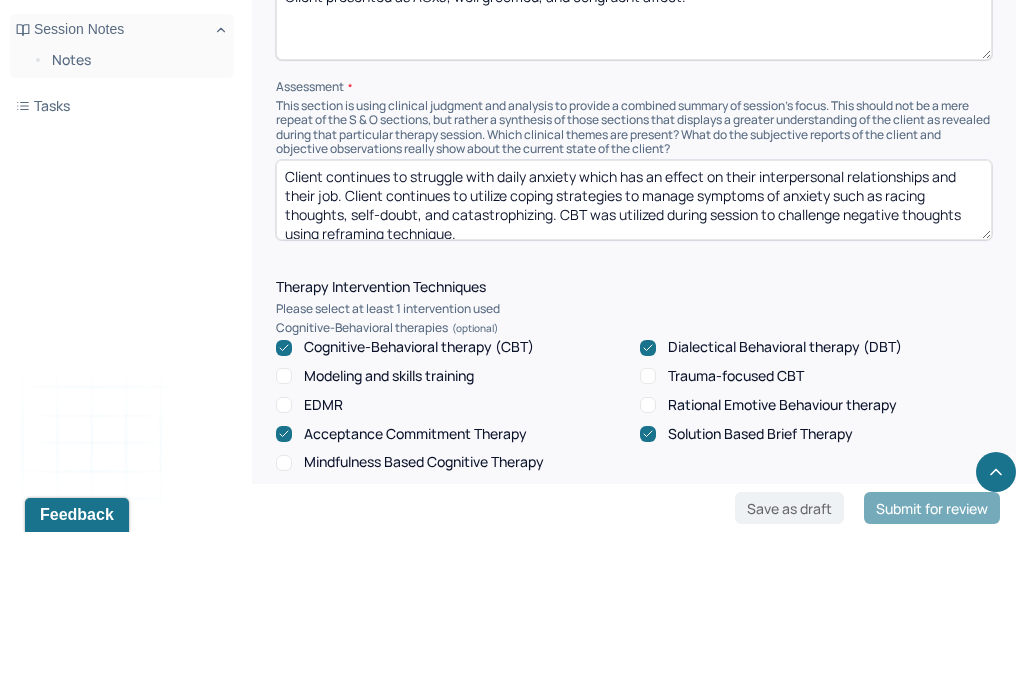 click at bounding box center [634, 366] 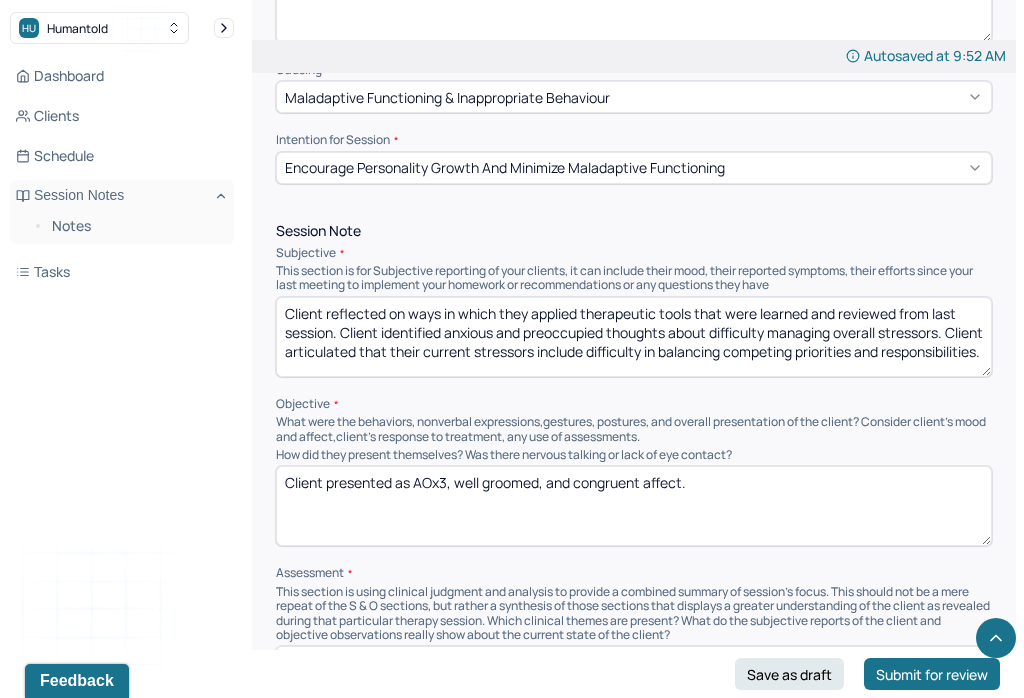 scroll, scrollTop: 1017, scrollLeft: 0, axis: vertical 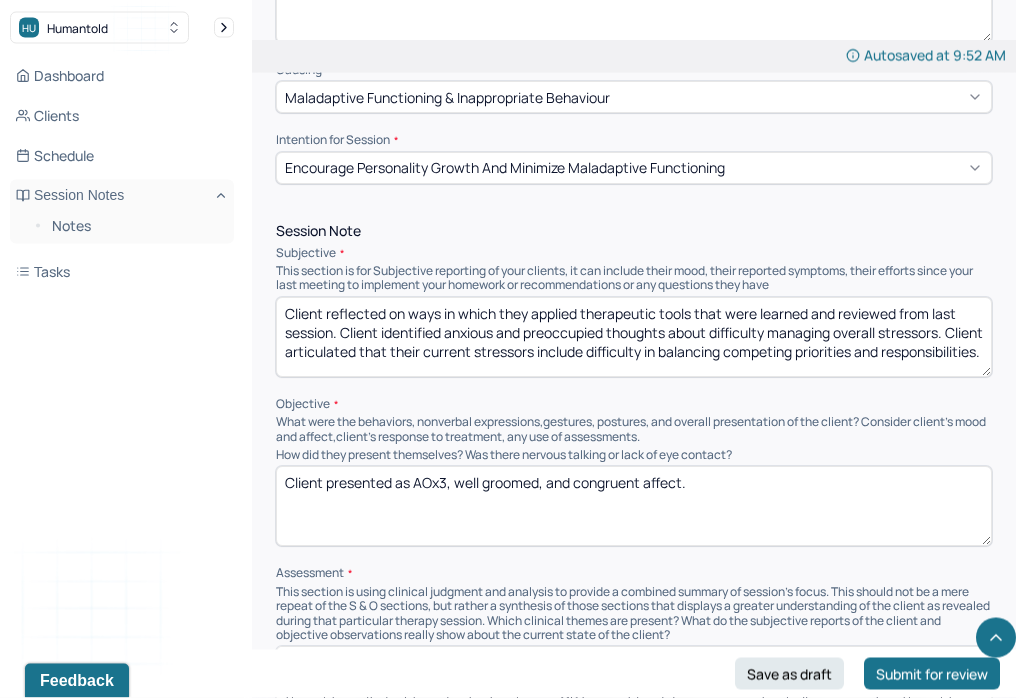 type on "Client continues to struggle with daily anxiety which has an effect on their interpersonal relationships and their job. Client continues to utilize coping strategies to manage symptoms of anxiety such as racing thoughts, self-doubt, and catastrophizing. CBT was utilized during session to challenge negative thoughts using reframing technique." 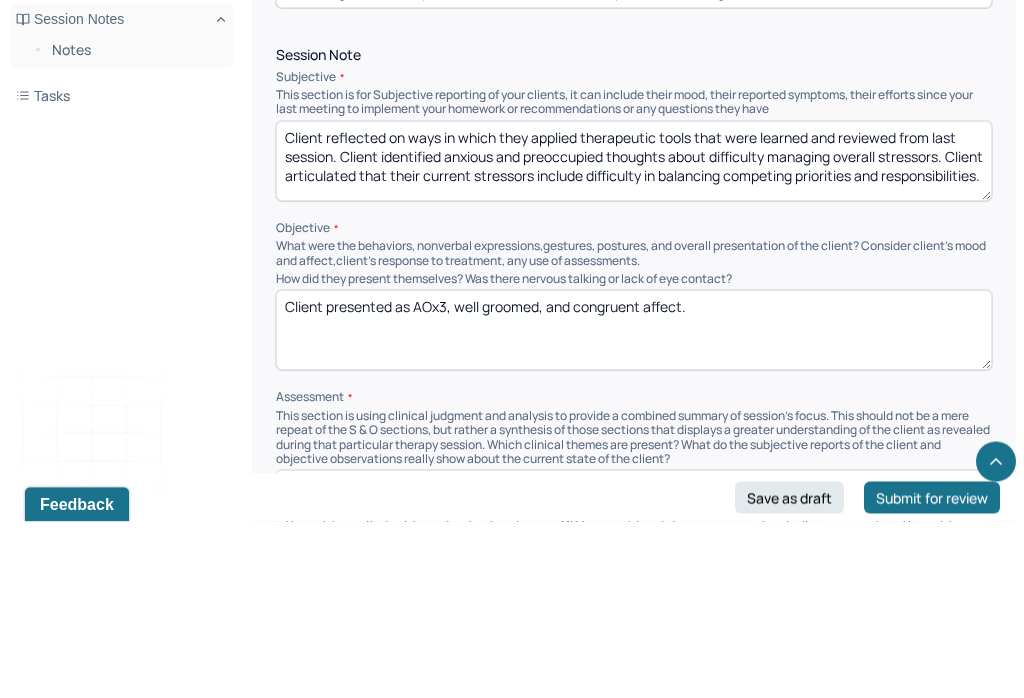 click on "Client reflected on ways in which they applied therapeutic tools that were learned and reviewed from last session. Client identified anxious and preoccupied thoughts about difficulty managing overall stressors. Client articulated that their current stressors include difficulty in balancing competing priorities and responsibilities." at bounding box center (634, 338) 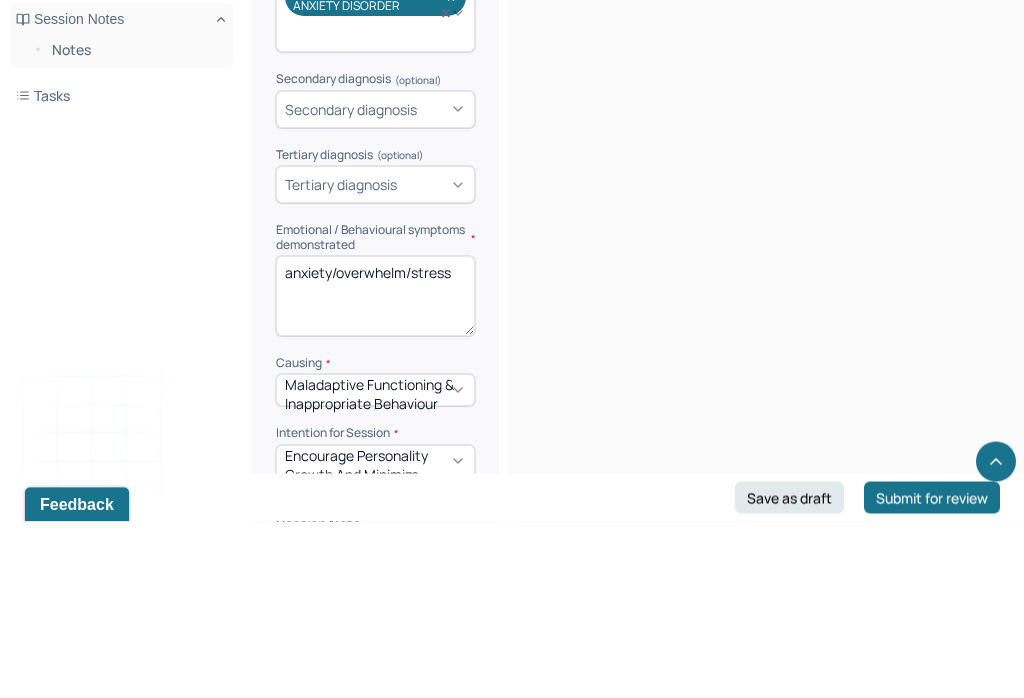 scroll, scrollTop: 1194, scrollLeft: 0, axis: vertical 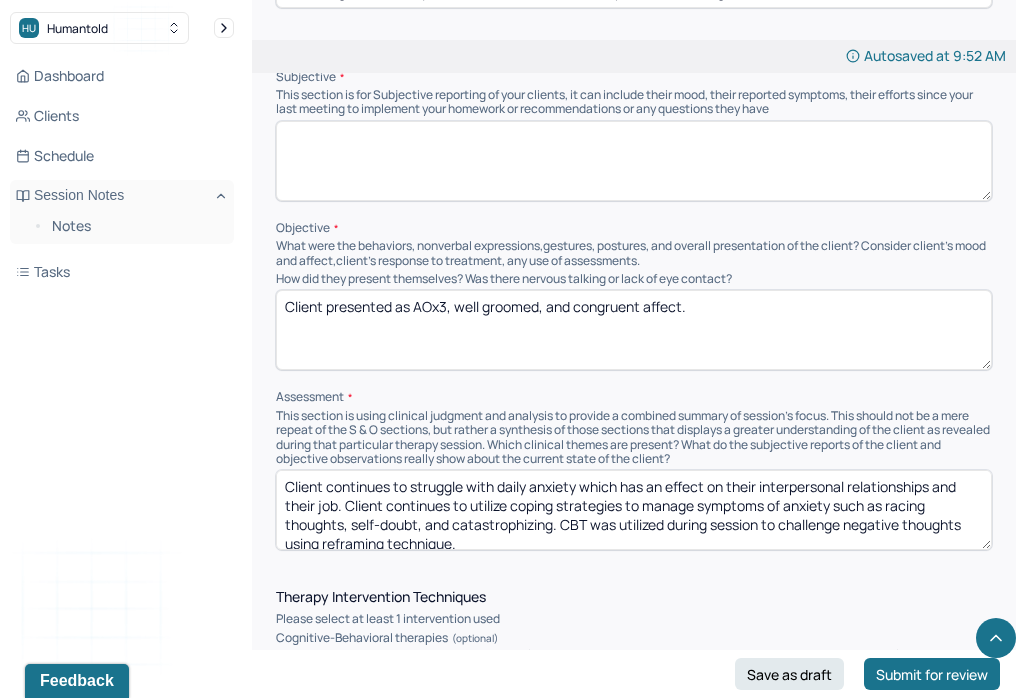 click on "HU Humantold Dashboard Clients Schedule Session Notes Notes Tasks ES [FIRST] [LAST] provider Logout Edit Note  FAQs Theme ES [FIRST] [LAST] Autosaved at 9:52 AM Appointment Details Client name [FIRST] [LAST] Date of service 08/06/2025 Time 9:00am - 9:55am Duration 55mins Appointment type individual therapy Provider name [FIRST] [LAST] Modifier 1 95 Telemedicine Note type Individual soap note Load previous session note Instructions The fields marked with an asterisk ( * ) are required before you can submit your notes. Before you can submit your session notes, they must be signed. You have the option to save your notes as a draft before making a submission. Appointment location * Teletherapy Client Teletherapy Location here Home Office Other Provider Teletherapy Location Home Office Other Consent was received for the teletherapy session The teletherapy session was conducted via video Primary diagnosis * F41.1 GENERALIZED ANXIETY DISORDER (optional) * * * *" at bounding box center [512, 699] 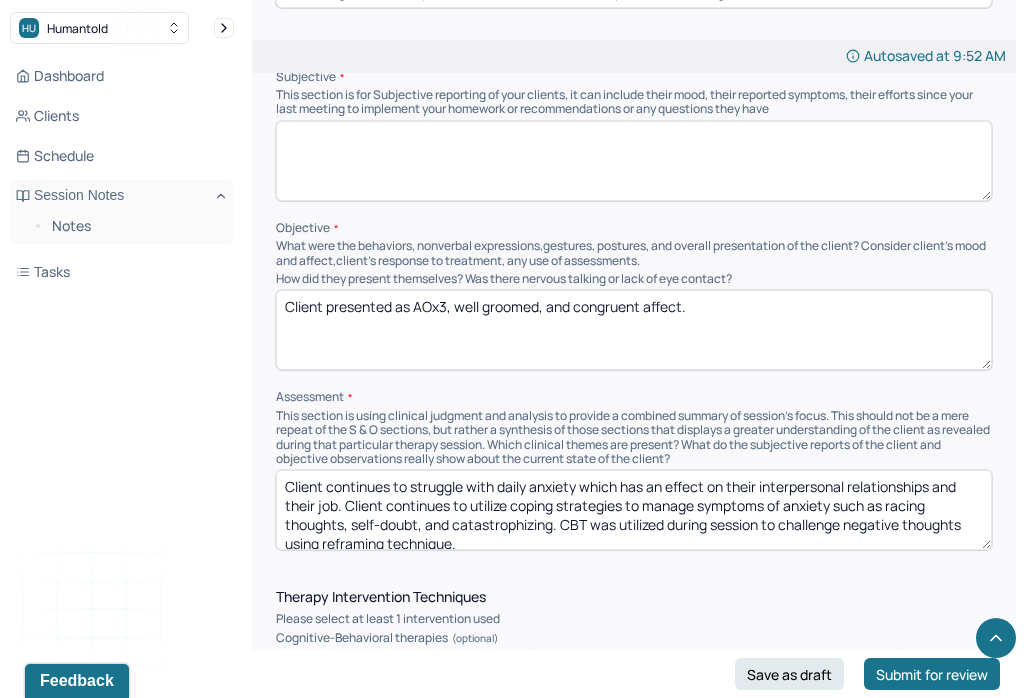 paste on "Client demonstrated the capacity for further exploration of presenting concerns." 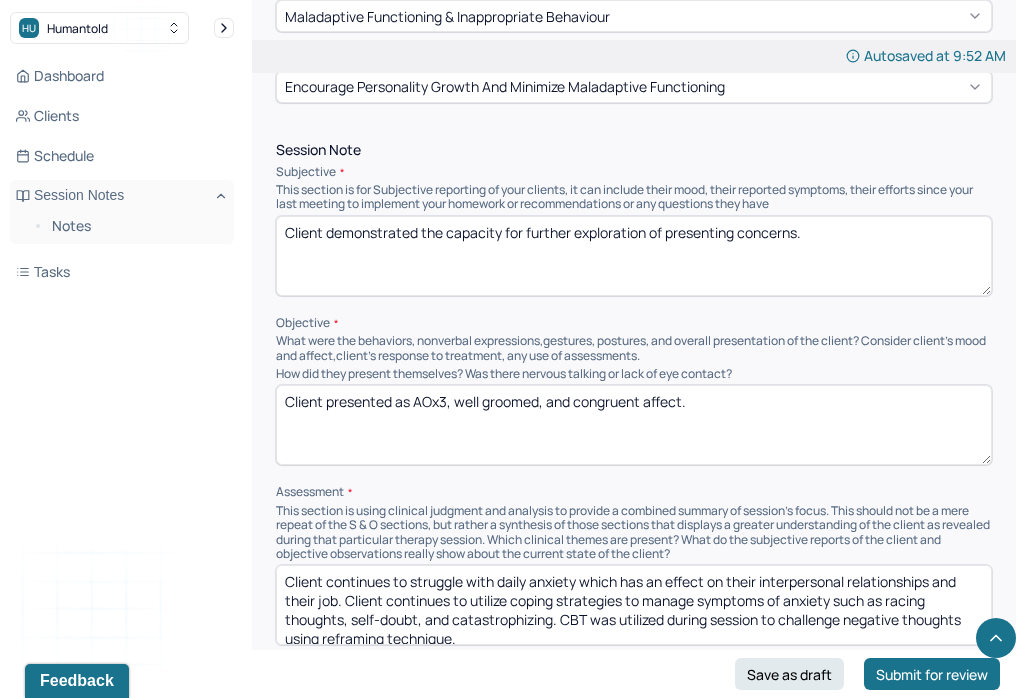 scroll, scrollTop: 1098, scrollLeft: 0, axis: vertical 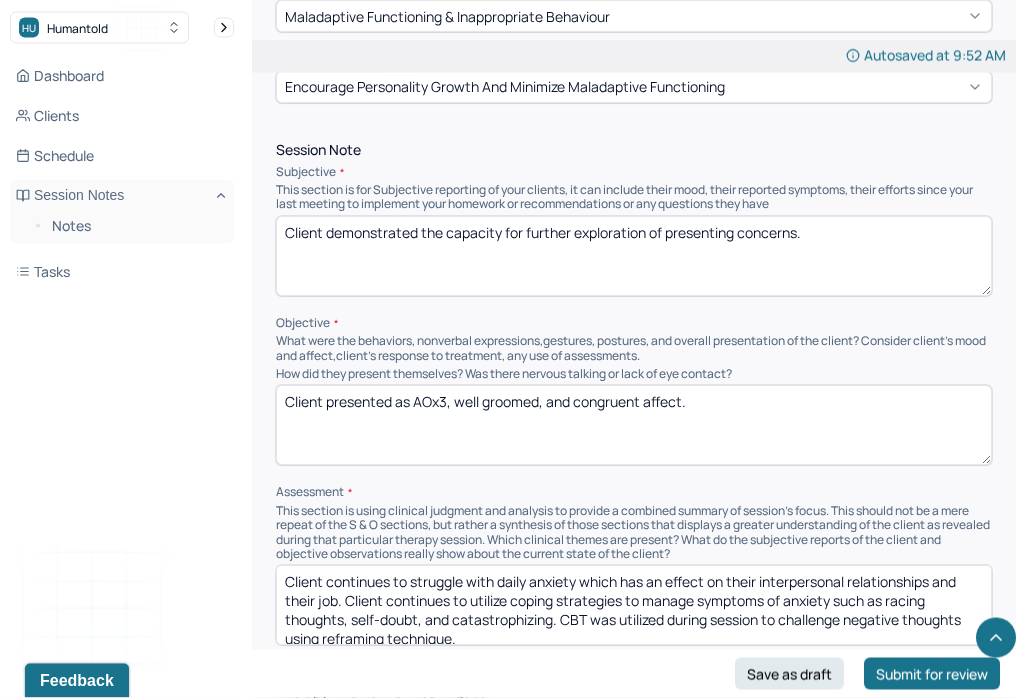click on "Client demonstrated the capacity for further exploration of presenting concerns." at bounding box center (634, 257) 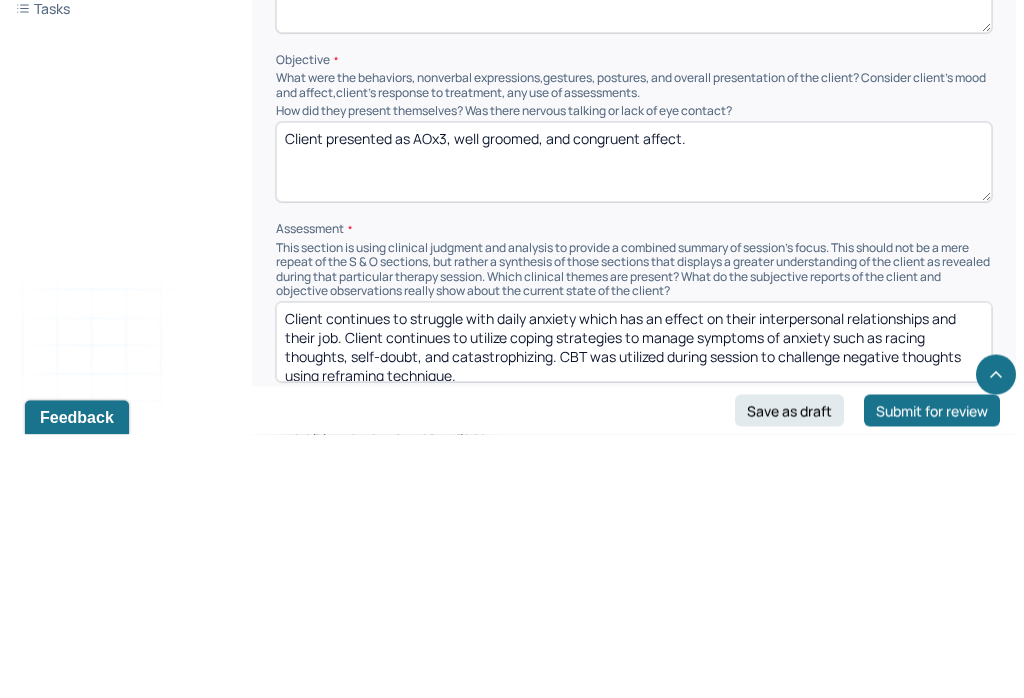 click on "Client presented as AOx3, well groomed, and congruent affect." at bounding box center [634, 426] 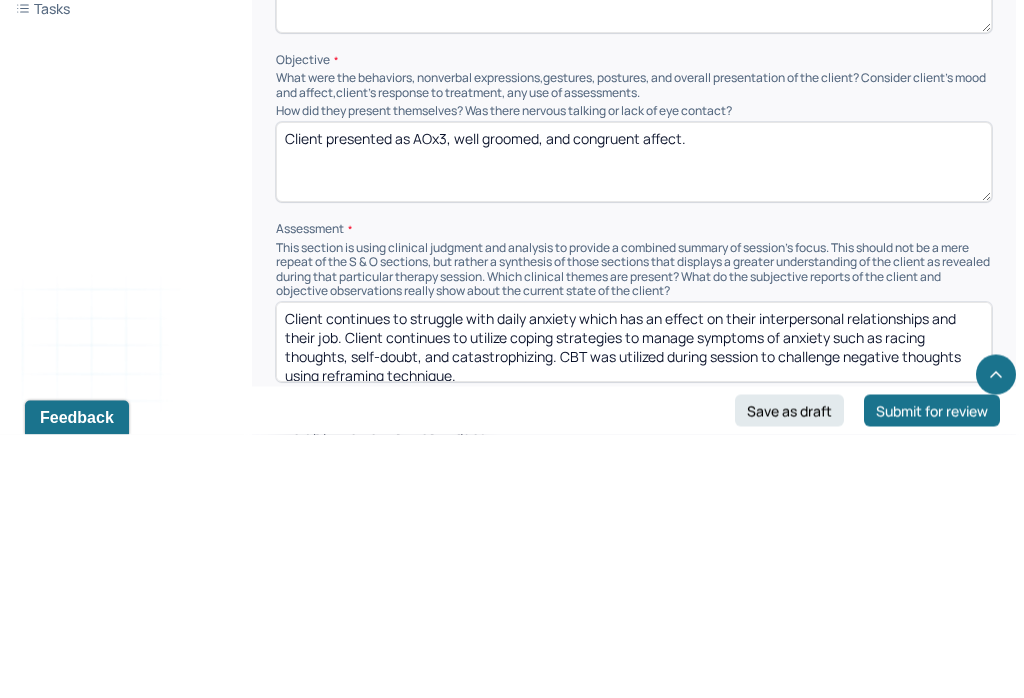 paste on "Client demonstrated the capacity for further exploration of presenting concerns." 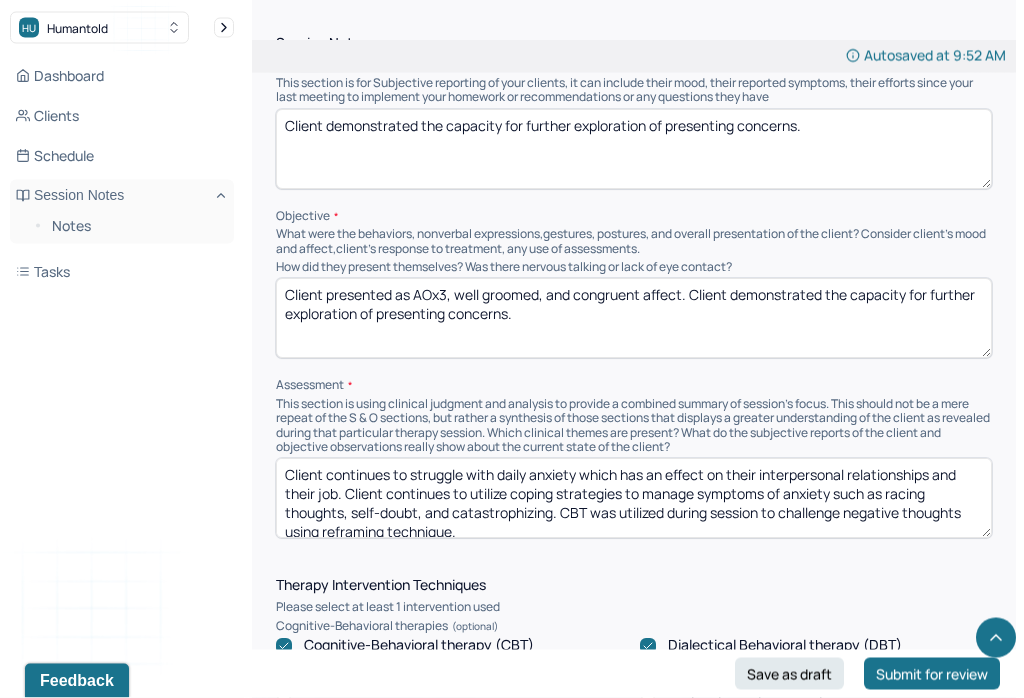 scroll, scrollTop: 1131, scrollLeft: 0, axis: vertical 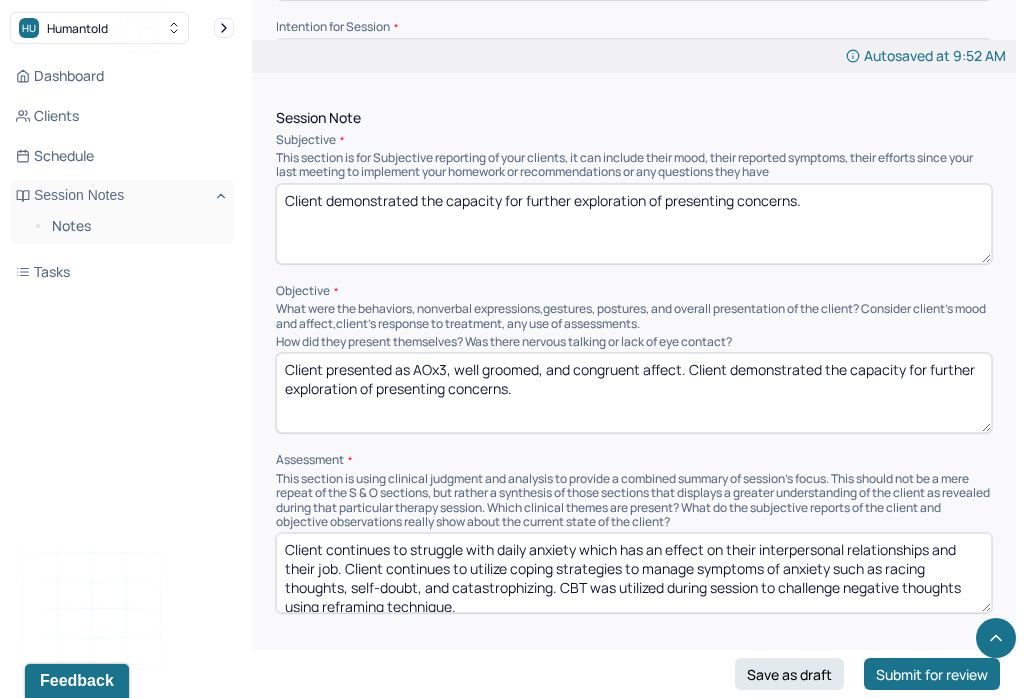 type on "Client presented as AOx3, well groomed, and congruent affect. Client demonstrated the capacity for further exploration of presenting concerns." 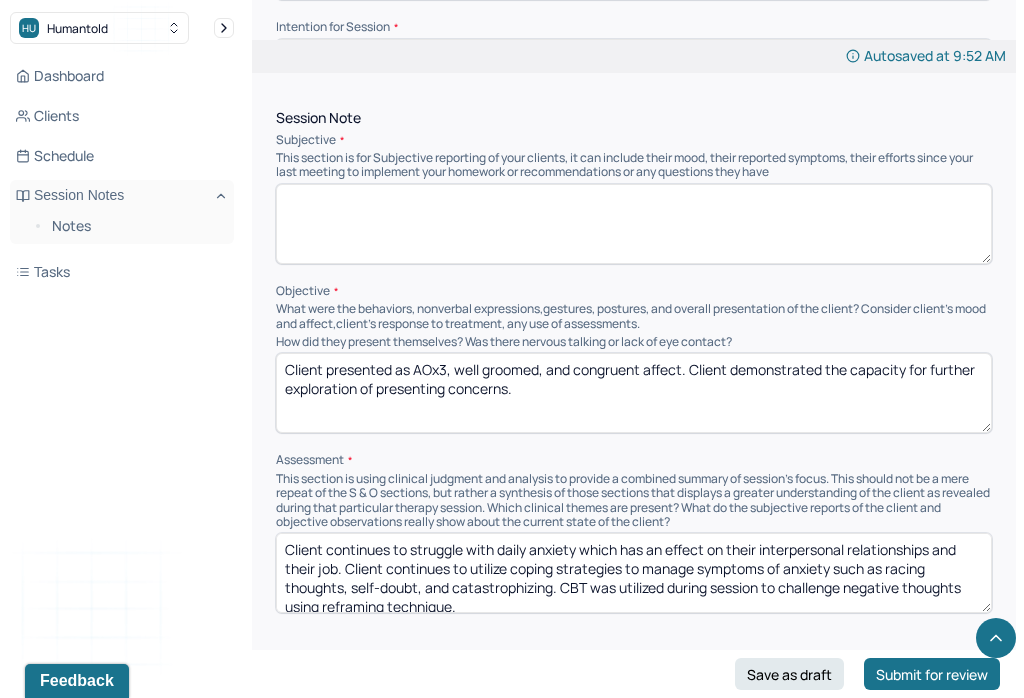 click on "Client demonstrated the capacity for further exploration of presenting concerns." at bounding box center (634, 224) 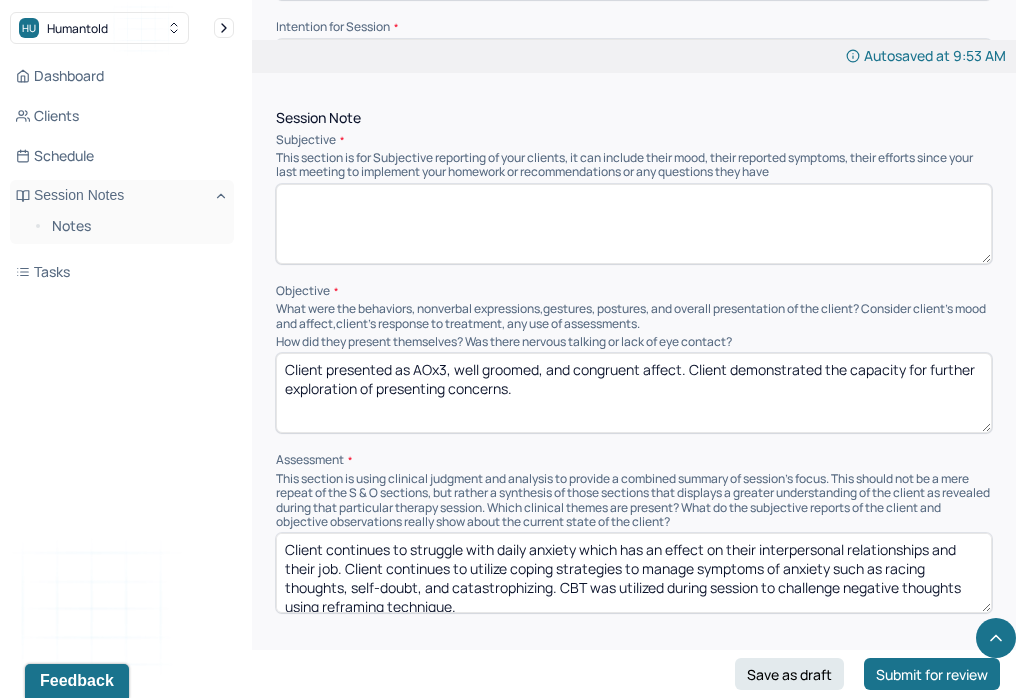click at bounding box center (634, 224) 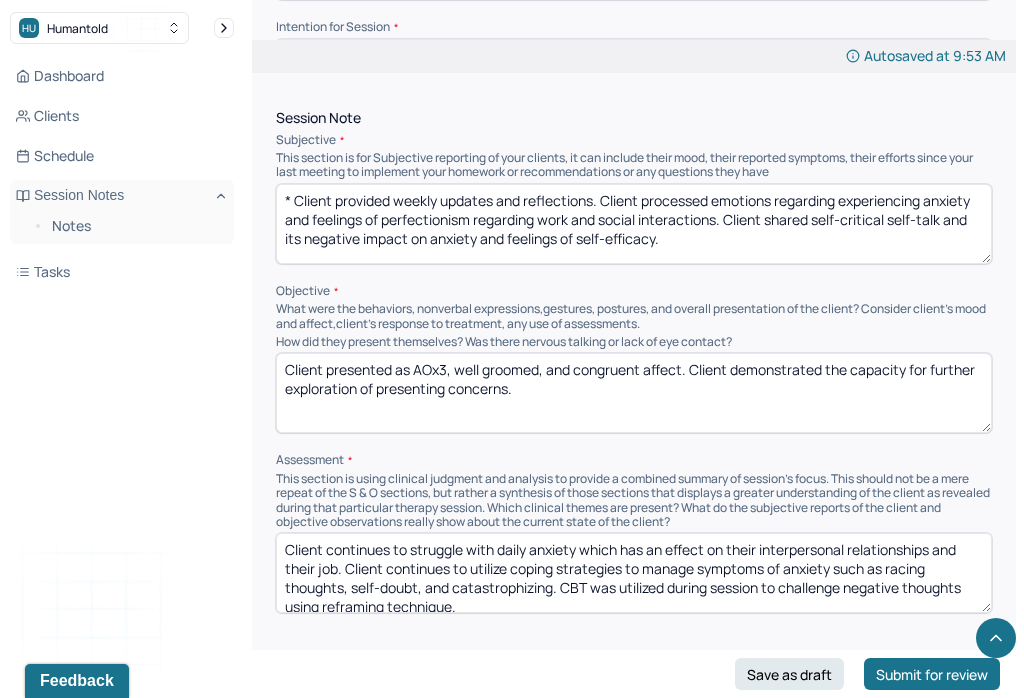 click on "* Client provided weekly updates and reflections. Client processed emotions regarding experiencing anxiety and feelings of perfectionism regarding work and social interactions. Client shared self-critical self-talk and its negative impact on anxiety and feelings of self-efficacy." at bounding box center [634, 224] 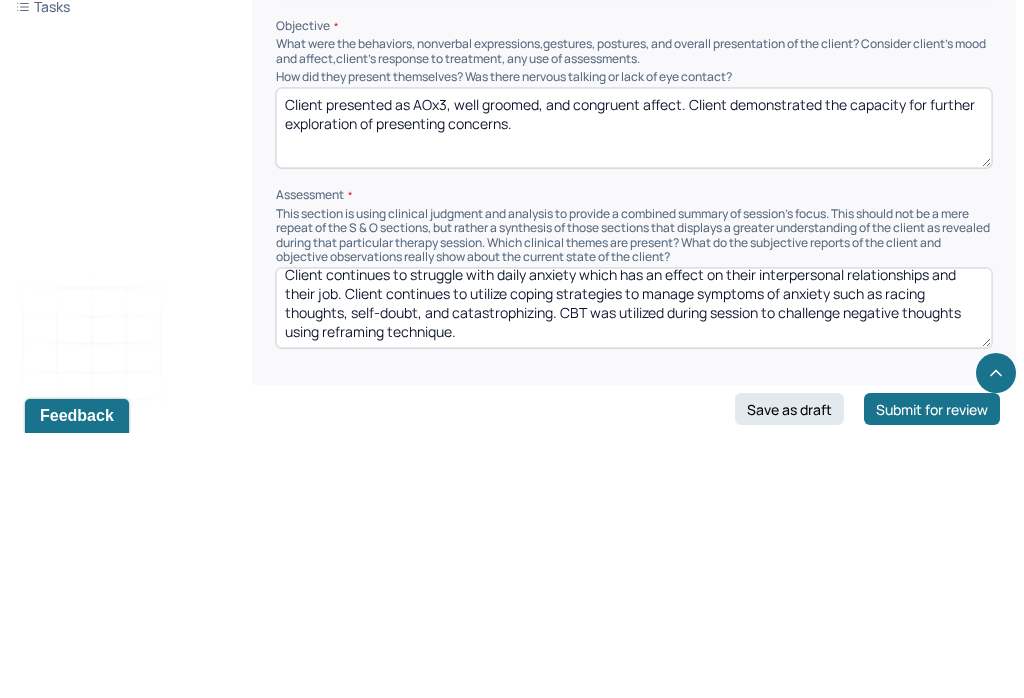 scroll, scrollTop: 14, scrollLeft: 0, axis: vertical 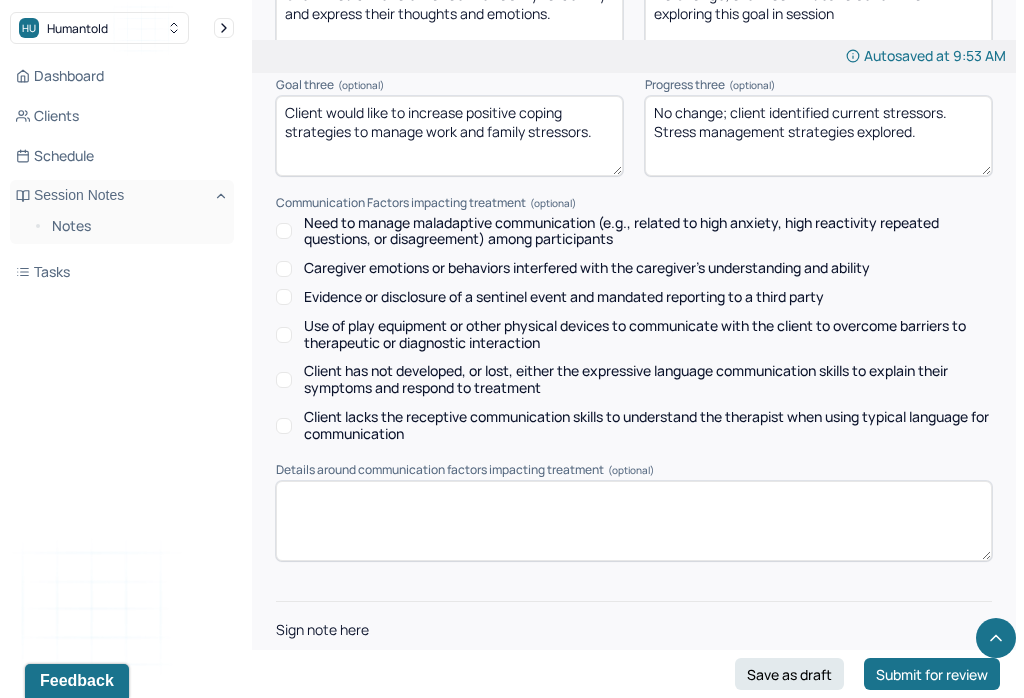 type on "Client provided weekly updates and reflections. Client processed emotions regarding experiencing anxiety and feelings of perfectionism regarding work and social interactions. Client shared self-critical self-talk and its negative impact on anxiety and feelings of self-efficacy." 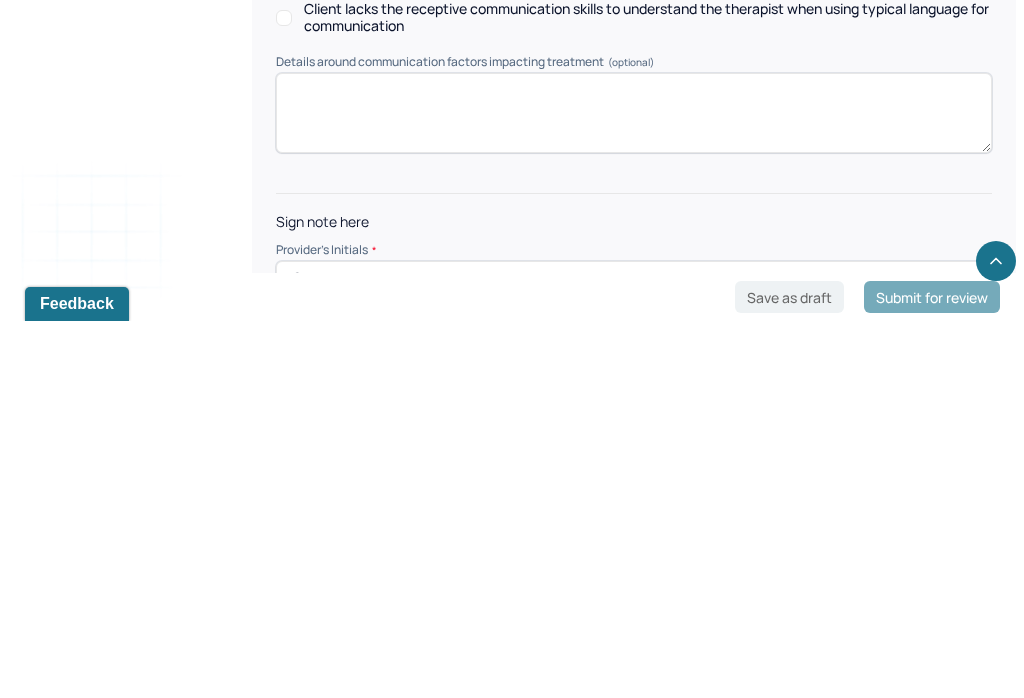scroll, scrollTop: 3058, scrollLeft: 0, axis: vertical 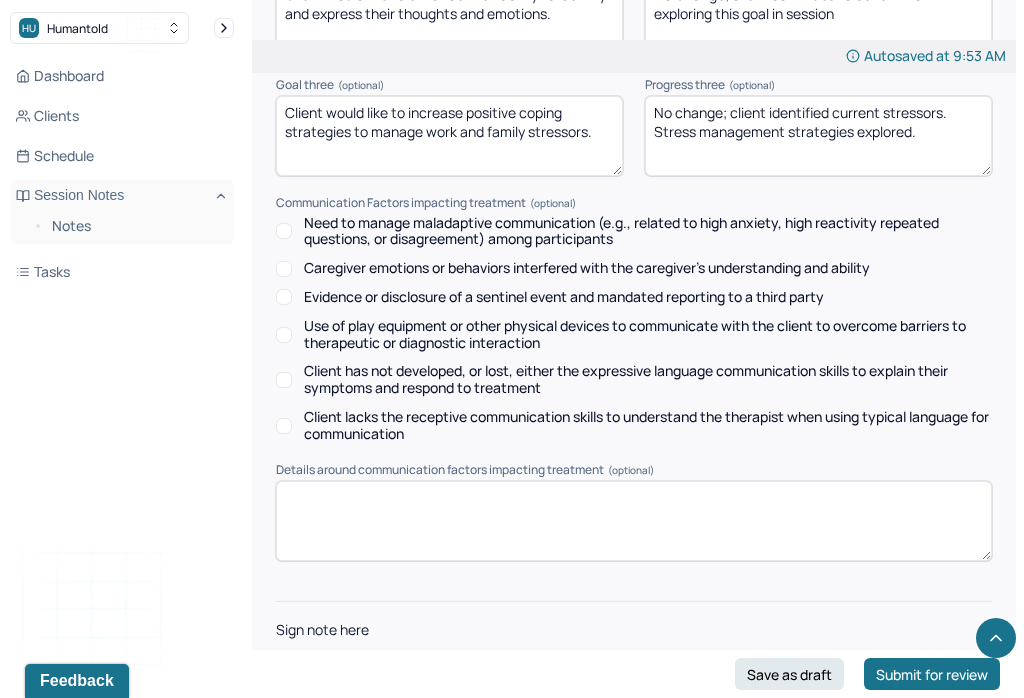 type on "ES" 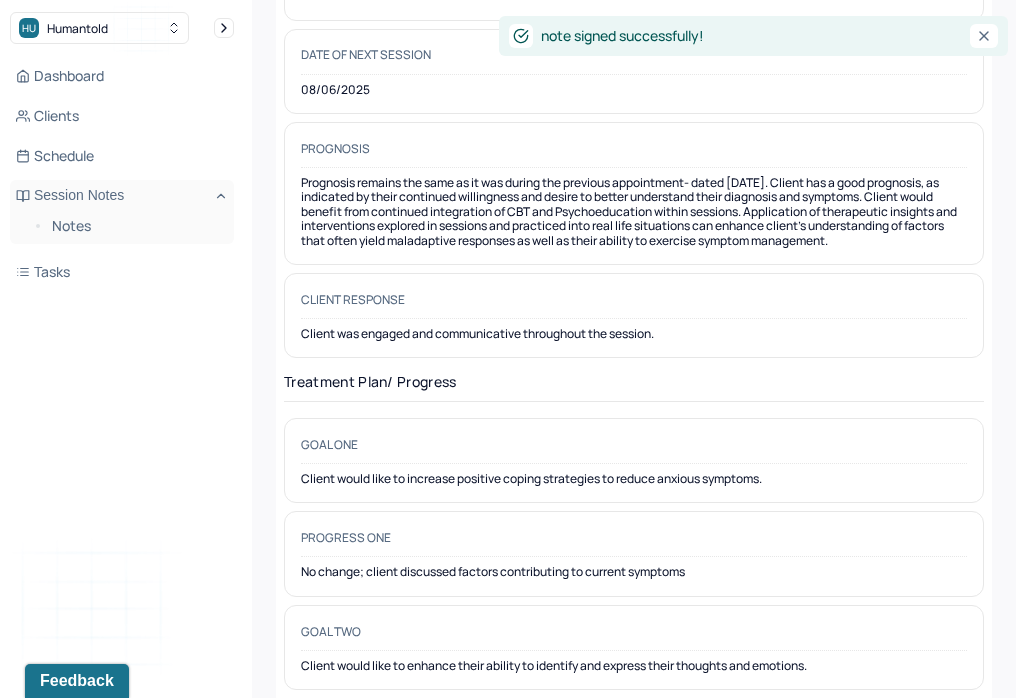 scroll, scrollTop: 0, scrollLeft: 0, axis: both 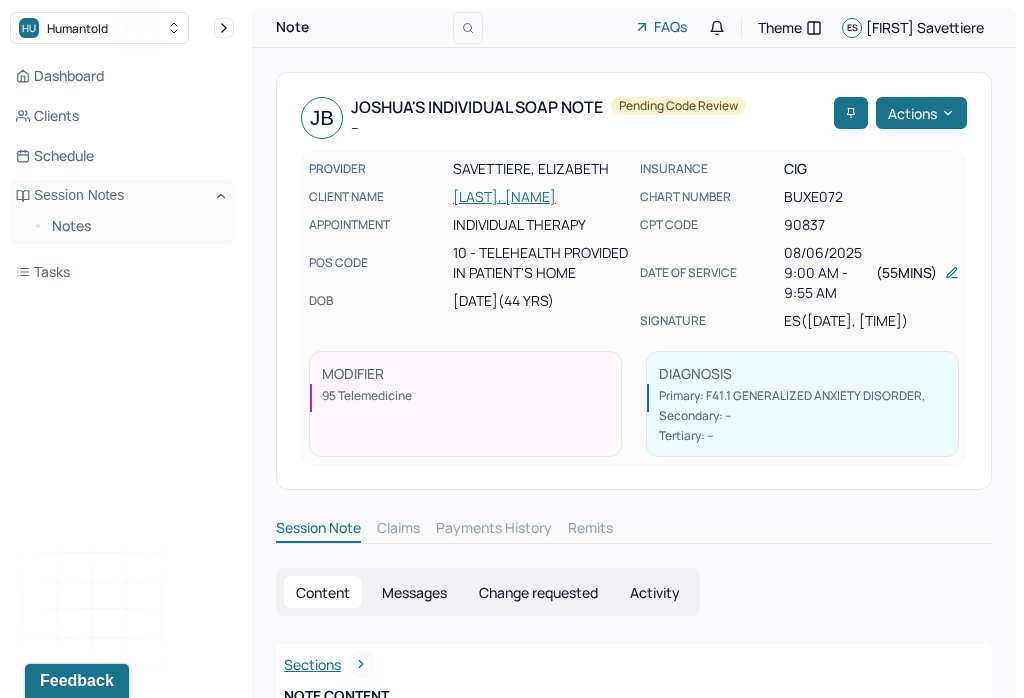 click on "Notes" at bounding box center [135, 226] 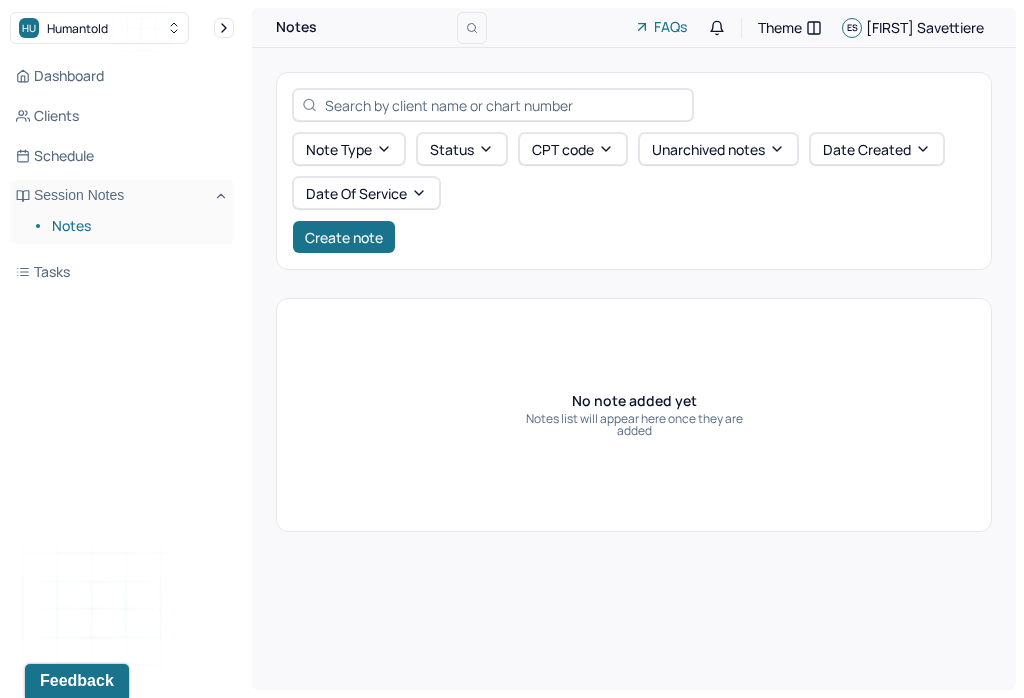 click on "Create note" at bounding box center (344, 237) 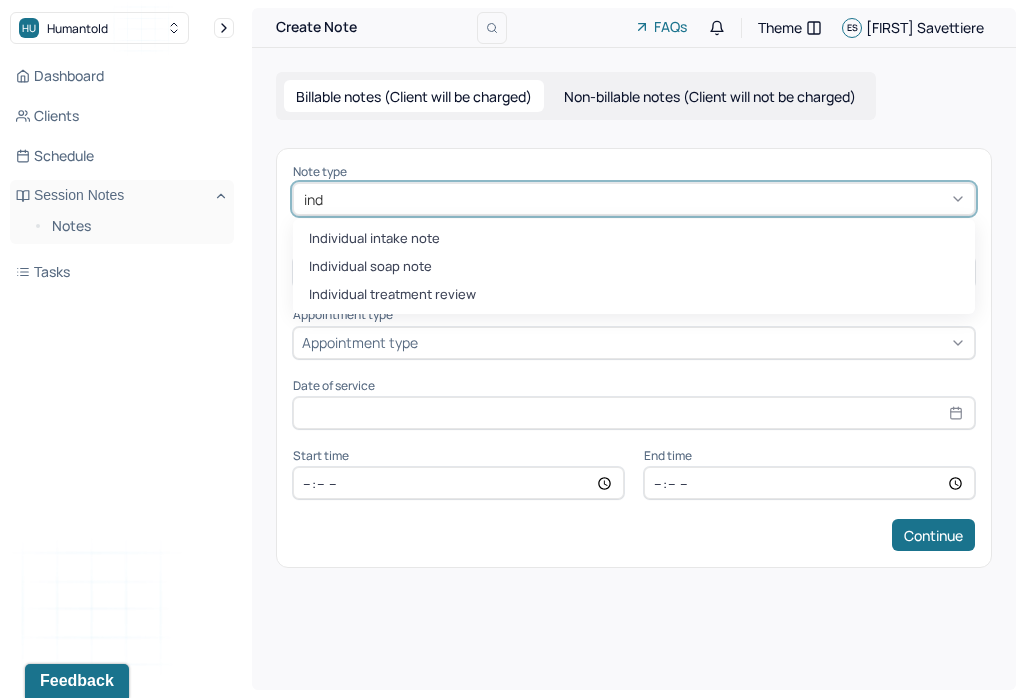click on "Individual soap note" at bounding box center [634, 267] 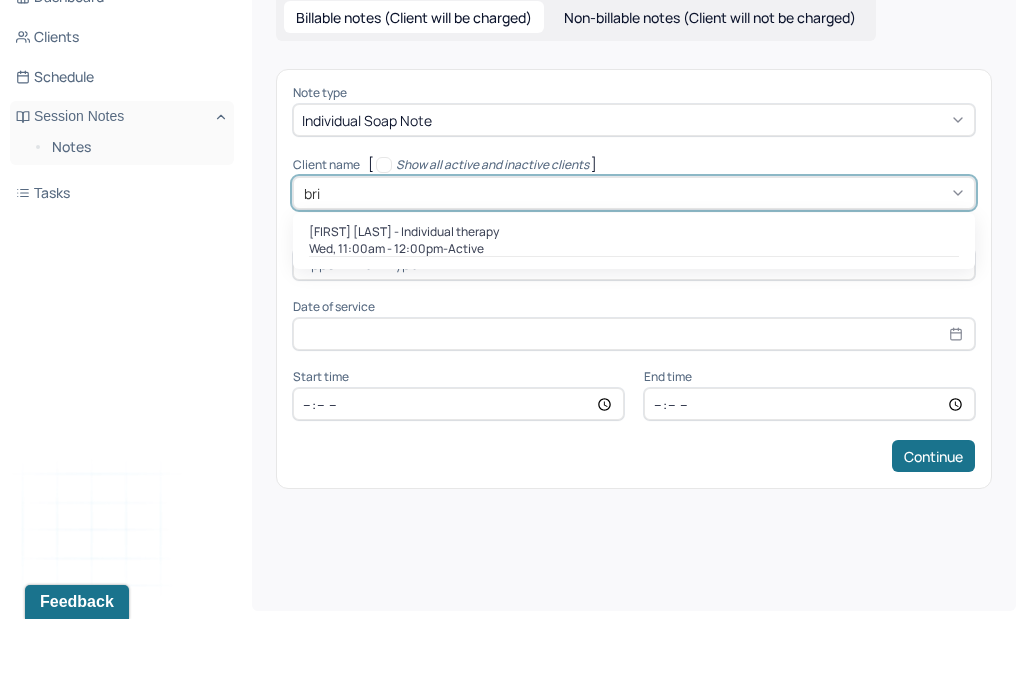 click on "[FIRST] [LAST] - Individual therapy" at bounding box center [404, 311] 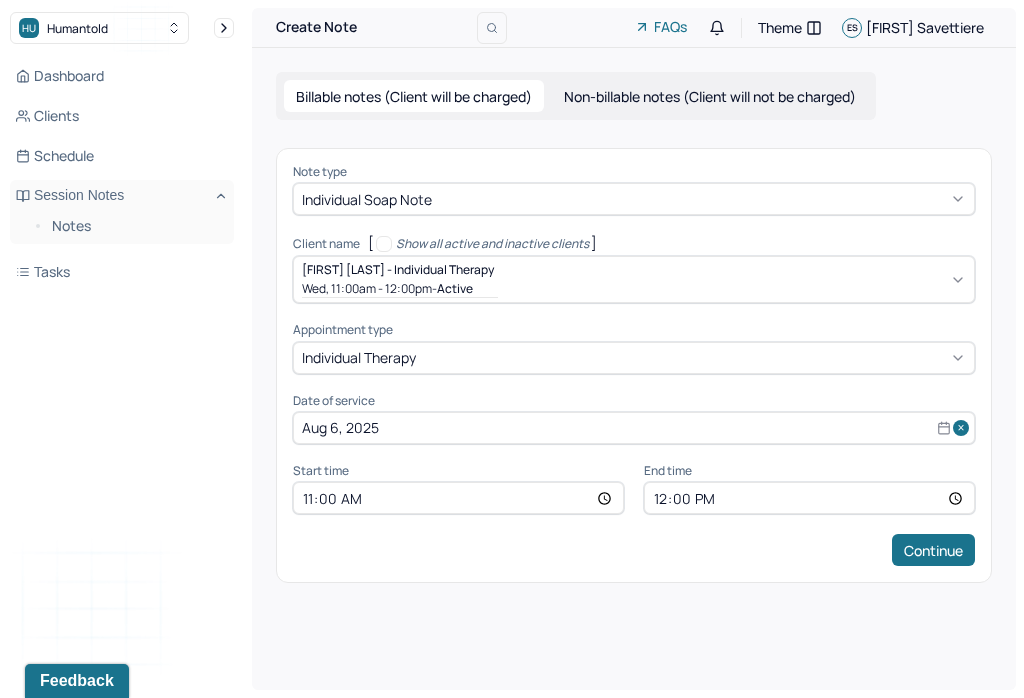 click on "12:00" at bounding box center [809, 498] 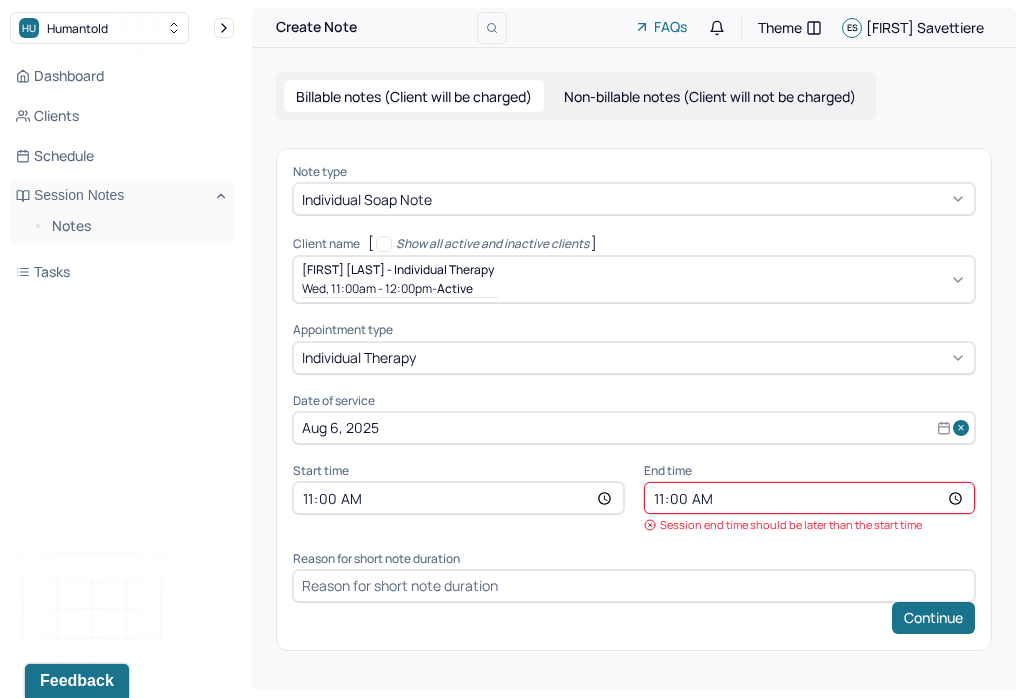 type on "11:55" 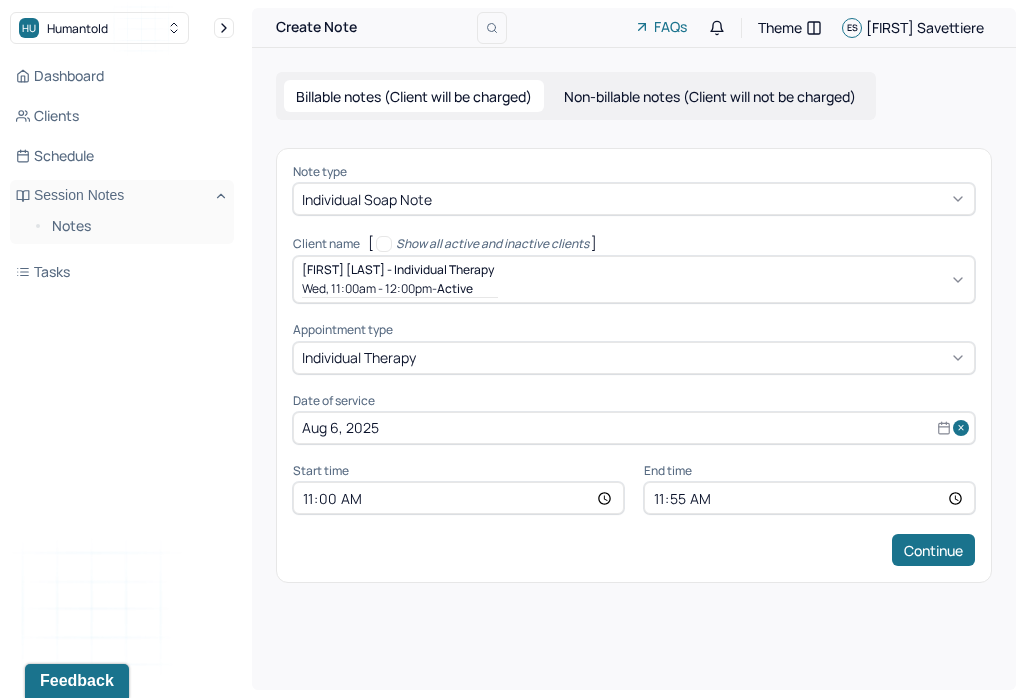 click on "Continue" at bounding box center [933, 550] 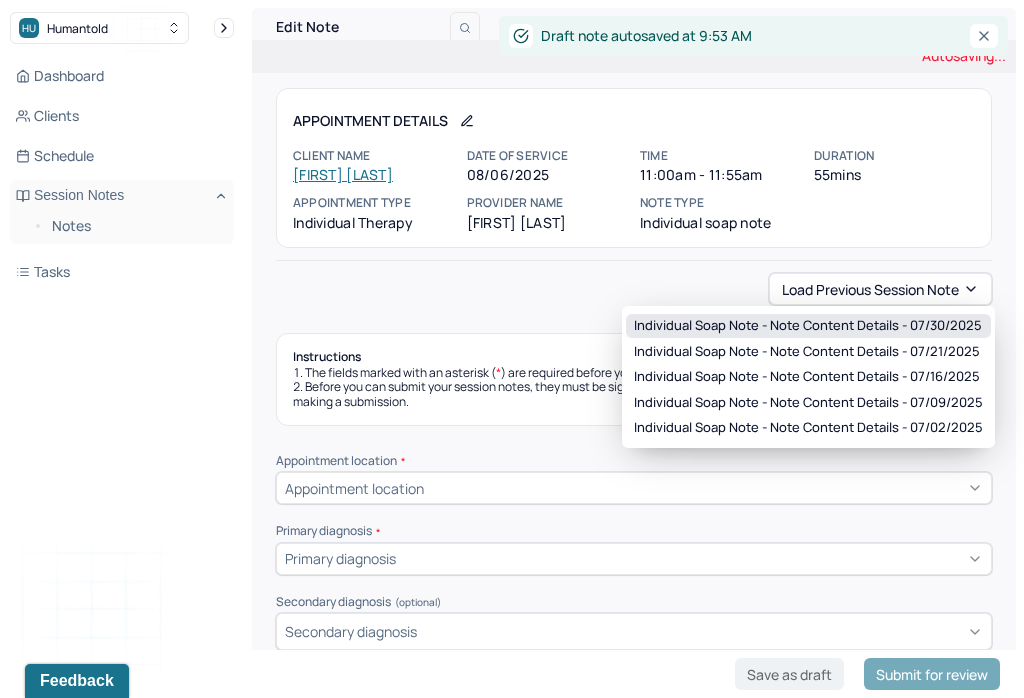 click on "Individual soap note   - Note content Details -   07/30/2025" at bounding box center (808, 326) 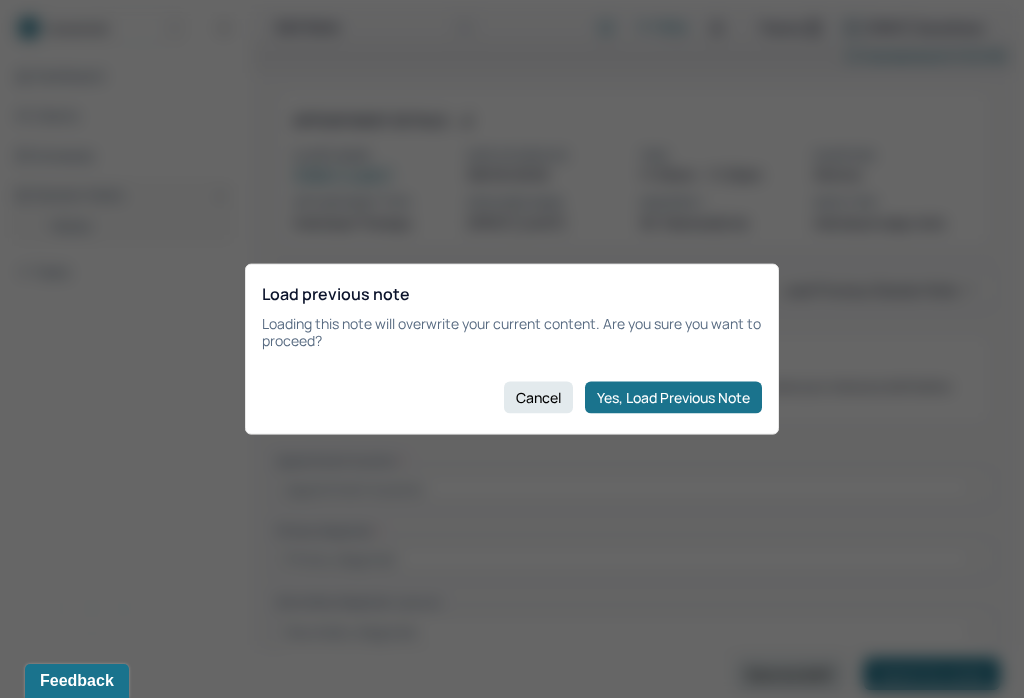 click on "Yes, Load Previous Note" at bounding box center (673, 397) 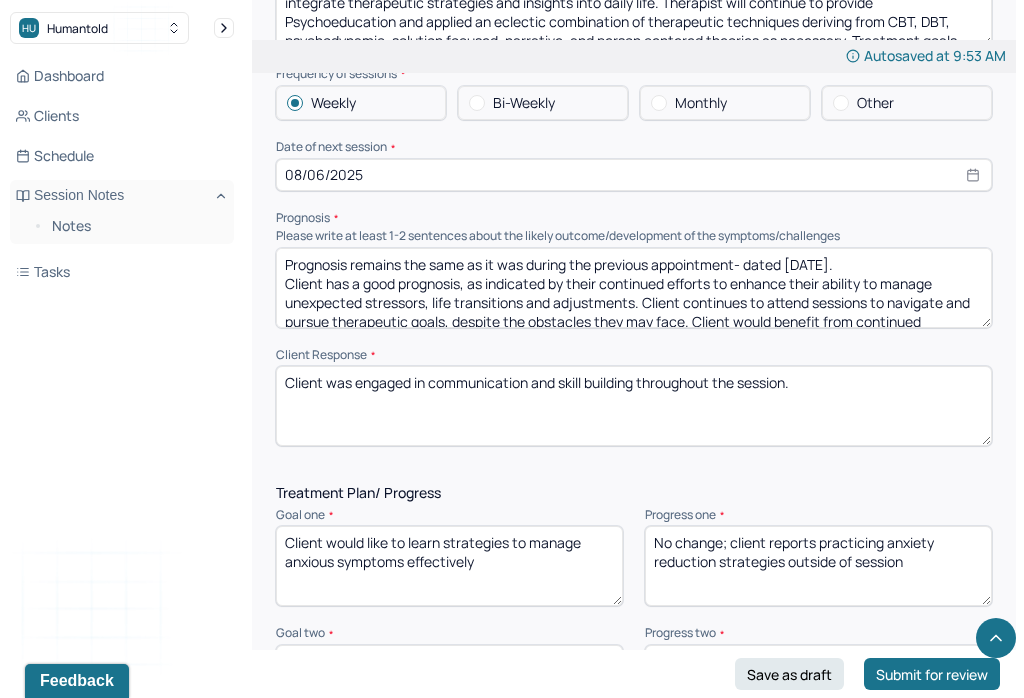 scroll, scrollTop: 2389, scrollLeft: 0, axis: vertical 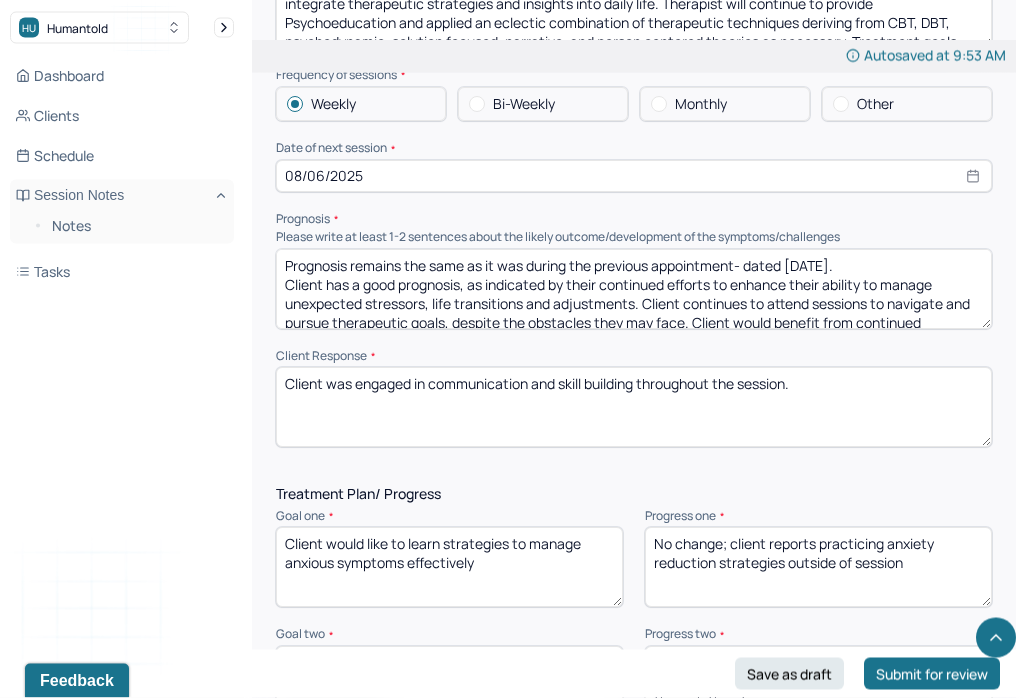 click on "Prognosis remains the same as it was during the previous appointment- dated [DATE].
Client has a good prognosis, as indicated by their continued efforts to enhance their ability to manage unexpected stressors, life transitions and adjustments. Client continues to attend sessions to navigate and pursue therapeutic goals, despite the obstacles they may face. Client would benefit from continued integration of CBT and Psychoeducation within sessions. Application of therapeutic insights and interventions explored in sessions and practiced into real life situations can enhance client’s understanding of factors that often yield maladaptive responses as well as their ability to exercise symptom management." at bounding box center (634, 290) 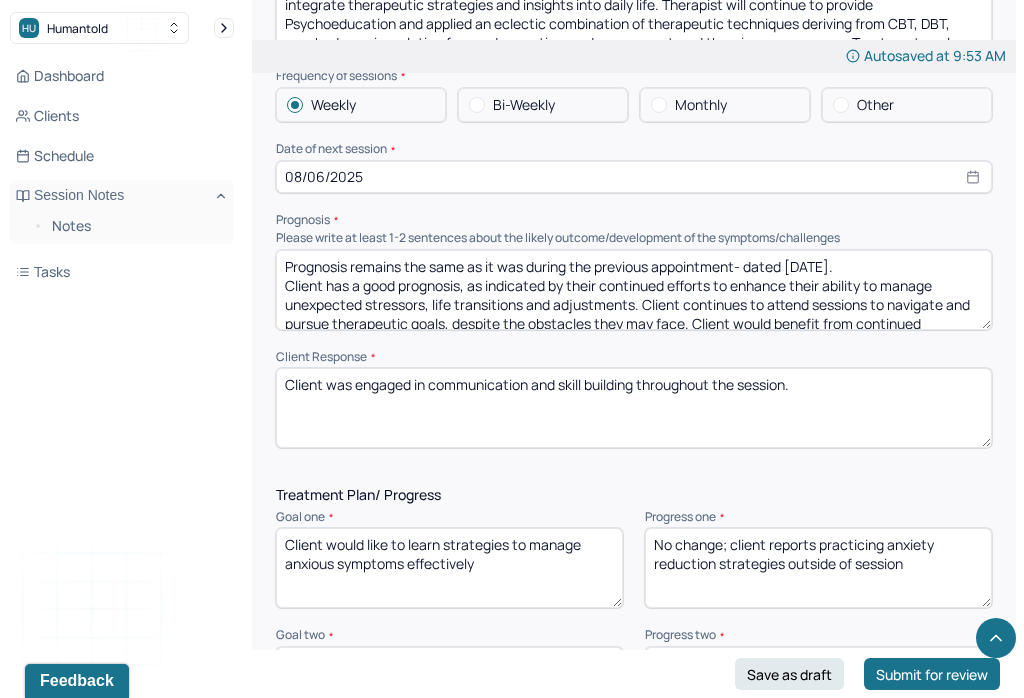 click on "Prognosis remains the same as it was during the previous appointment- dated [DATE].
Client has a good prognosis, as indicated by their continued efforts to enhance their ability to manage unexpected stressors, life transitions and adjustments. Client continues to attend sessions to navigate and pursue therapeutic goals, despite the obstacles they may face. Client would benefit from continued integration of CBT and Psychoeducation within sessions. Application of therapeutic insights and interventions explored in sessions and practiced into real life situations can enhance client’s understanding of factors that often yield maladaptive responses as well as their ability to exercise symptom management." at bounding box center [634, 290] 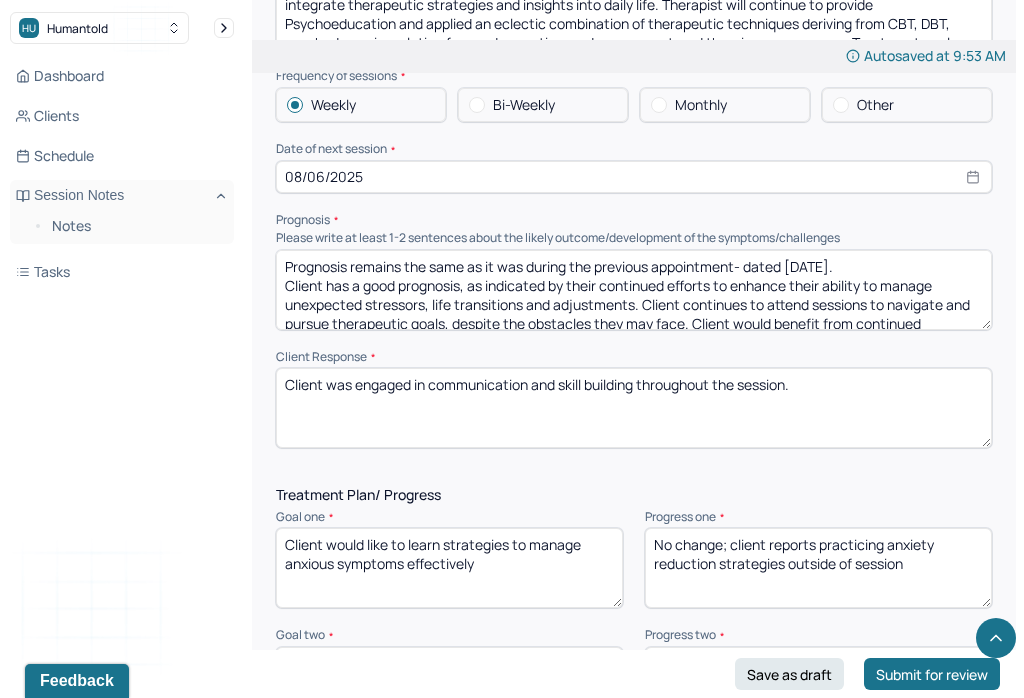 click on "Prognosis remains the same as it was during the previous appointment- dated [DATE].
Client has a good prognosis, as indicated by their continued efforts to enhance their ability to manage unexpected stressors, life transitions and adjustments. Client continues to attend sessions to navigate and pursue therapeutic goals, despite the obstacles they may face. Client would benefit from continued integration of CBT and Psychoeducation within sessions. Application of therapeutic insights and interventions explored in sessions and practiced into real life situations can enhance client’s understanding of factors that often yield maladaptive responses as well as their ability to exercise symptom management." at bounding box center [634, 290] 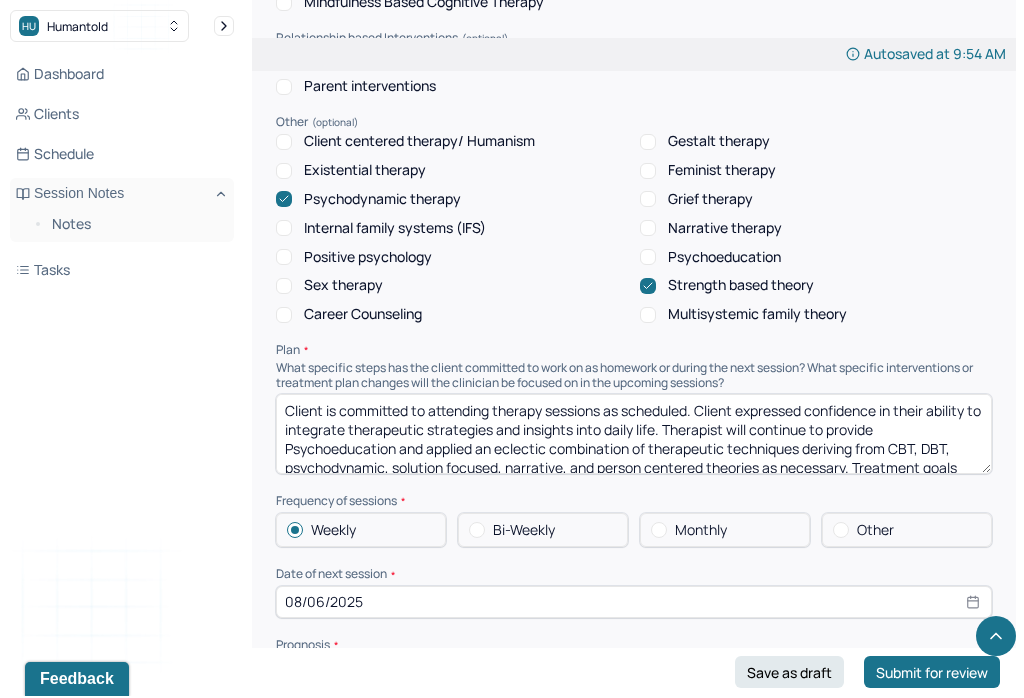 scroll, scrollTop: 2008, scrollLeft: 0, axis: vertical 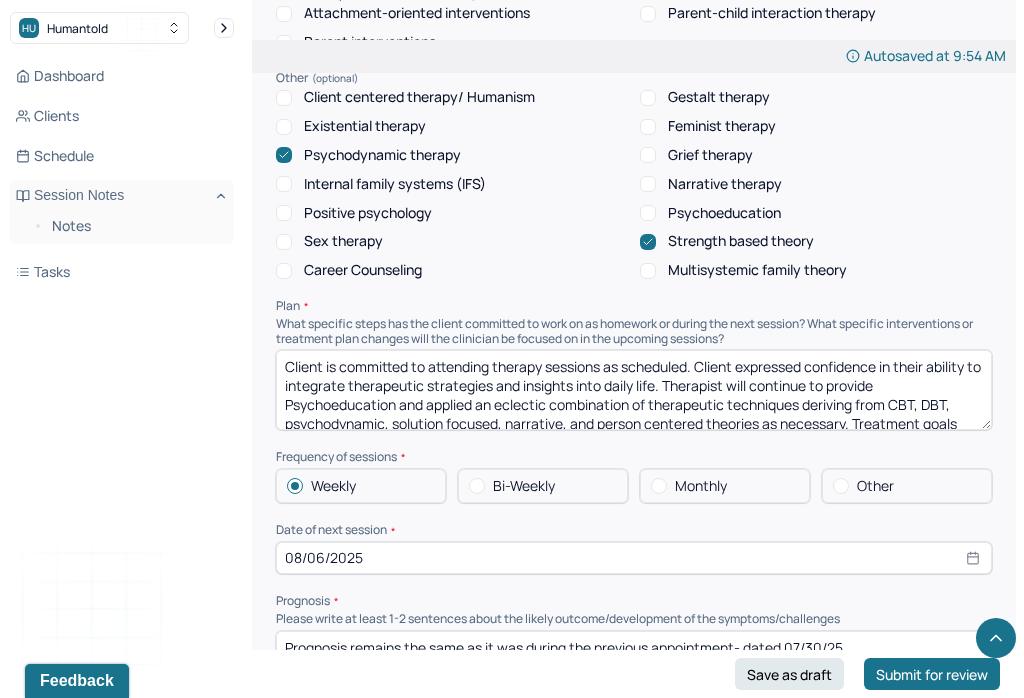 type on "Prognosis remains the same as it was during the previous appointment- dated 07/30/25.
Client has a good prognosis, as indicated by their continued efforts to enhance their ability to manage unexpected stressors, life transitions and adjustments. Client continues to attend sessions to navigate and pursue therapeutic goals, despite the obstacles they may face. Client would benefit from continued integration of CBT and Psychoeducation within sessions. Application of therapeutic insights and interventions explored in sessions and practiced into real life situations can enhance client’s understanding of factors that often yield maladaptive responses as well as their ability to exercise symptom management." 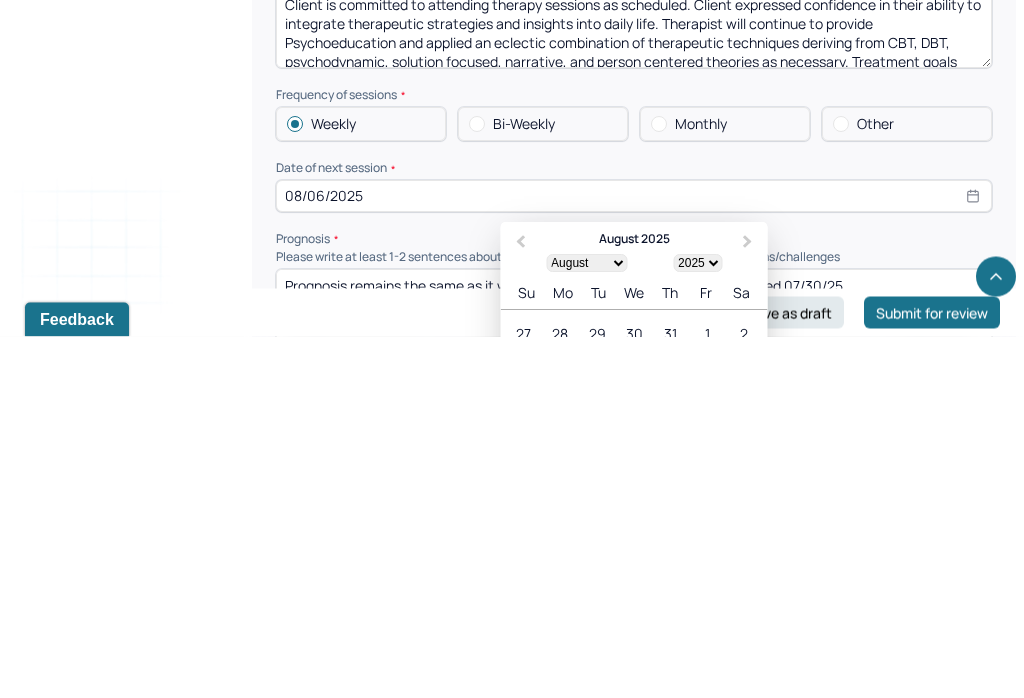 scroll, scrollTop: 2370, scrollLeft: 0, axis: vertical 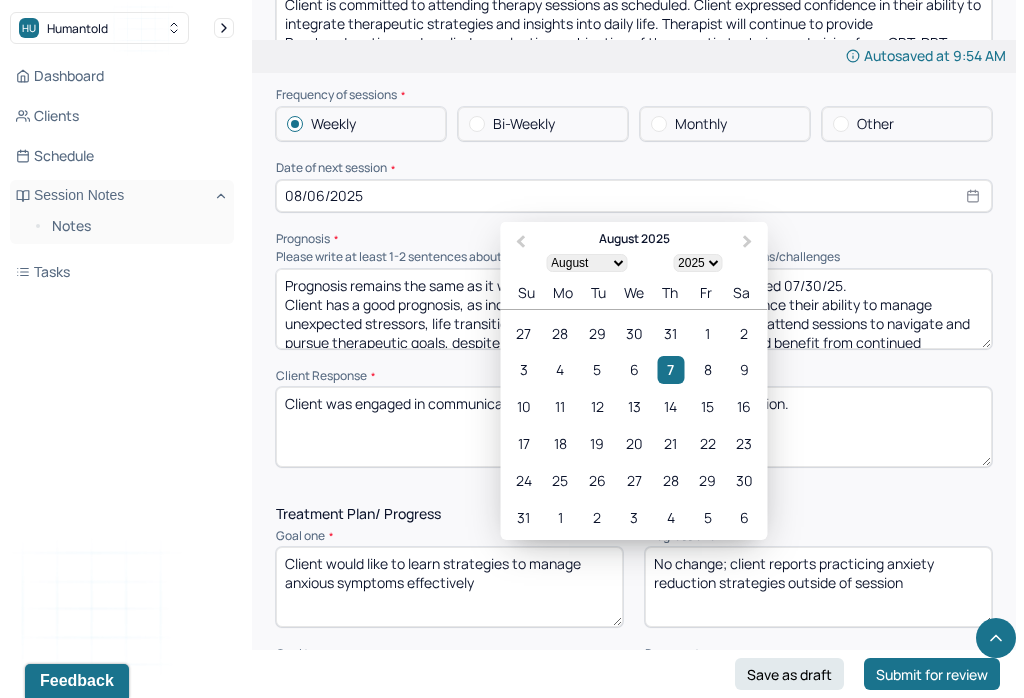 click on "13" at bounding box center [633, 406] 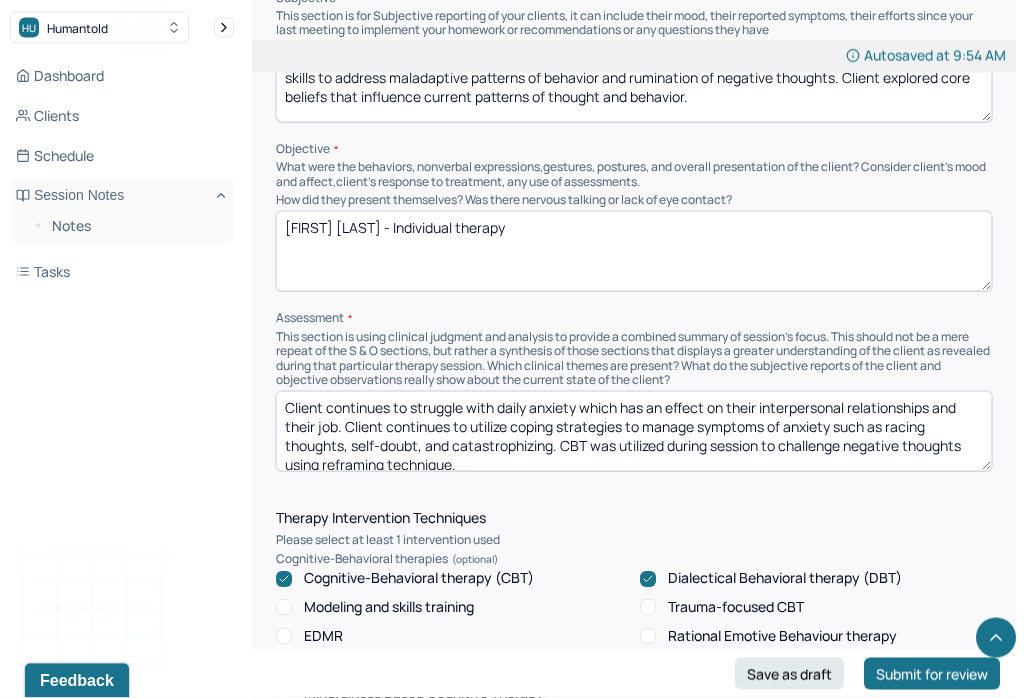 scroll, scrollTop: 1257, scrollLeft: 0, axis: vertical 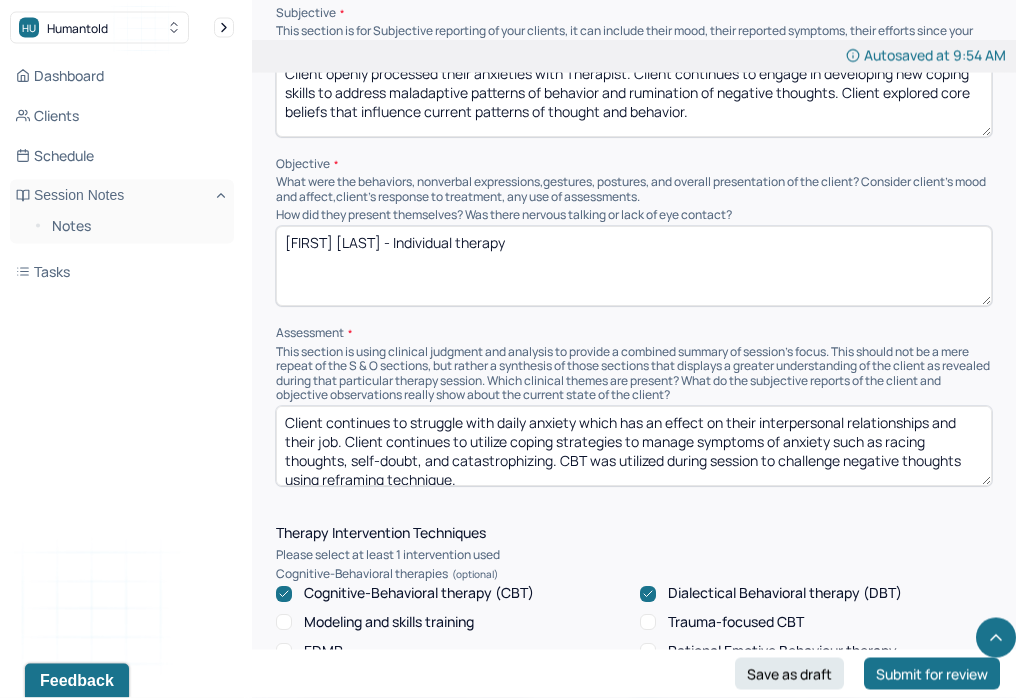 click on "Client continues to struggle with daily anxiety which has an effect on their interpersonal relationships and their job. Client continues to utilize coping strategies to manage symptoms of anxiety such as racing thoughts, self-doubt, and catastrophizing. CBT was utilized during session to challenge negative thoughts using reframing technique." at bounding box center (634, 447) 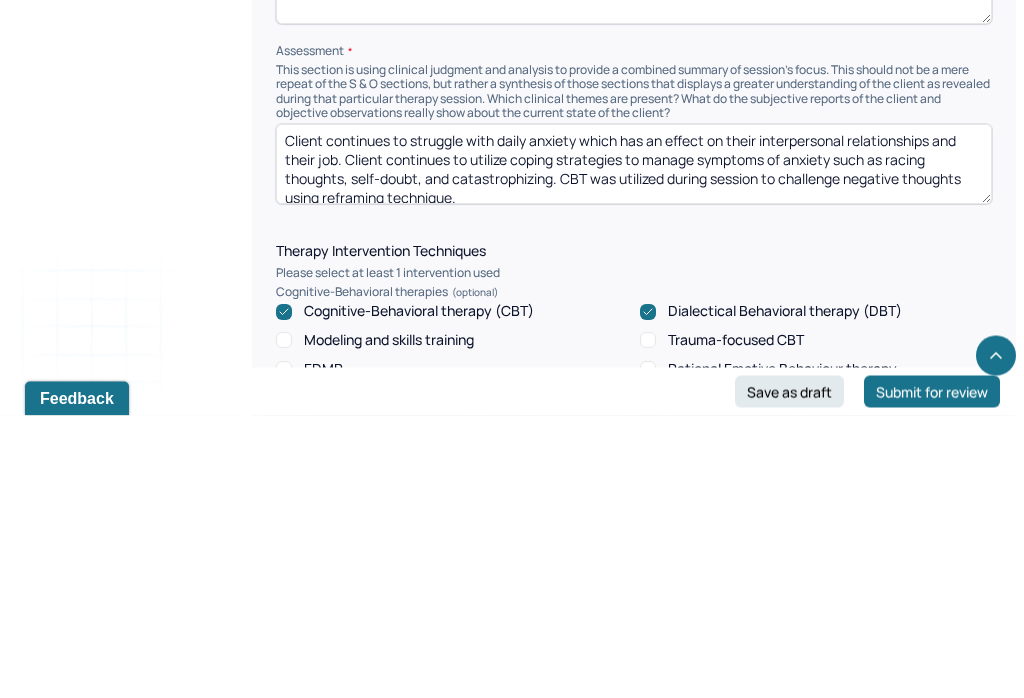 click on "Client continues to struggle with daily anxiety which has an effect on their interpersonal relationships and their job. Client continues to utilize coping strategies to manage symptoms of anxiety such as racing thoughts, self-doubt, and catastrophizing. CBT was utilized during session to challenge negative thoughts using reframing technique." at bounding box center (634, 447) 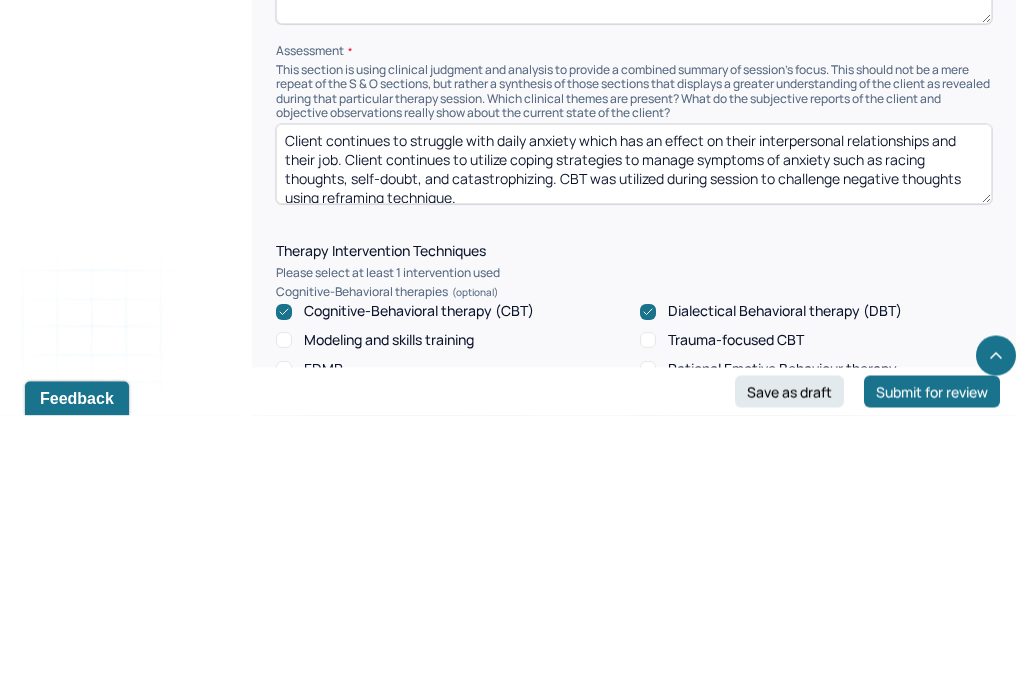 click on "Client continues to struggle with daily anxiety which has an effect on their interpersonal relationships and their job. Client continues to utilize coping strategies to manage symptoms of anxiety such as racing thoughts, self-doubt, and catastrophizing. CBT was utilized during session to challenge negative thoughts using reframing technique." at bounding box center (634, 447) 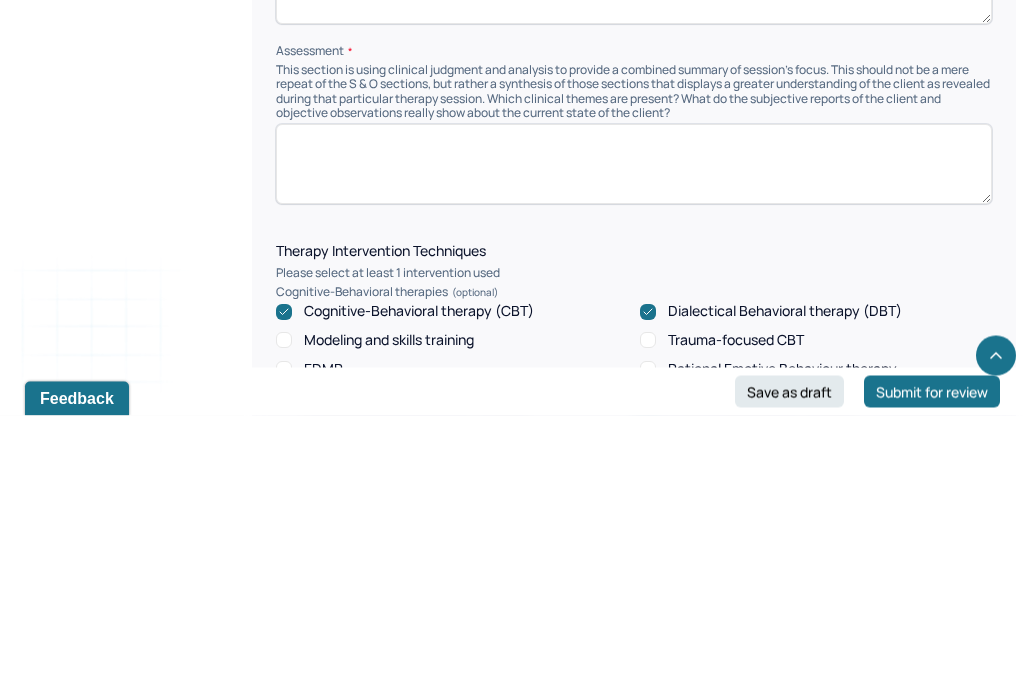 scroll, scrollTop: 1540, scrollLeft: 0, axis: vertical 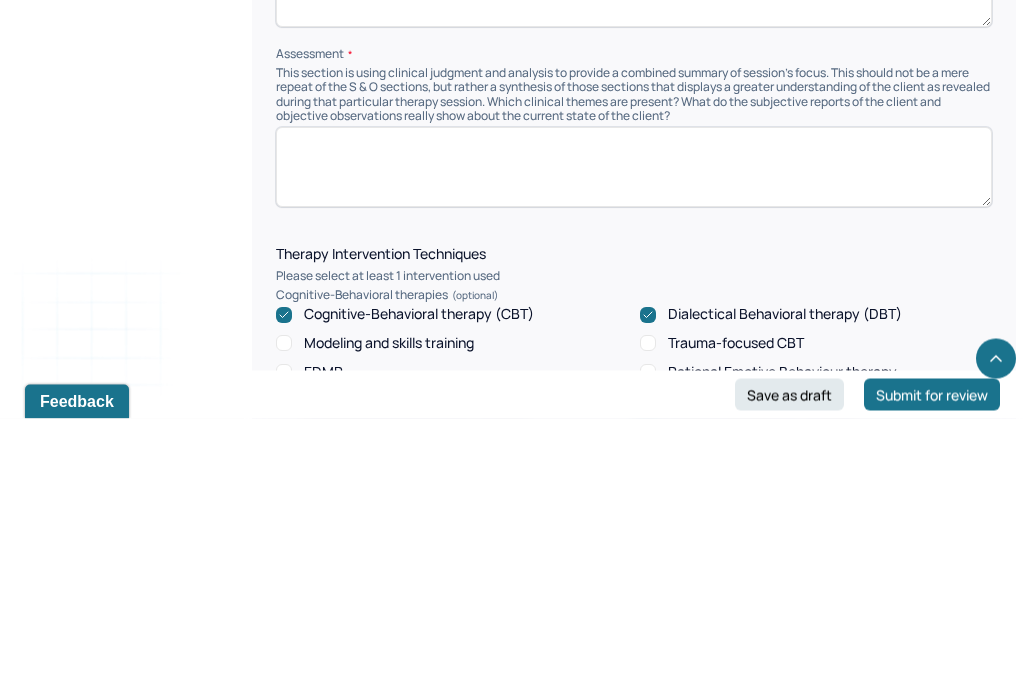 click at bounding box center [634, 447] 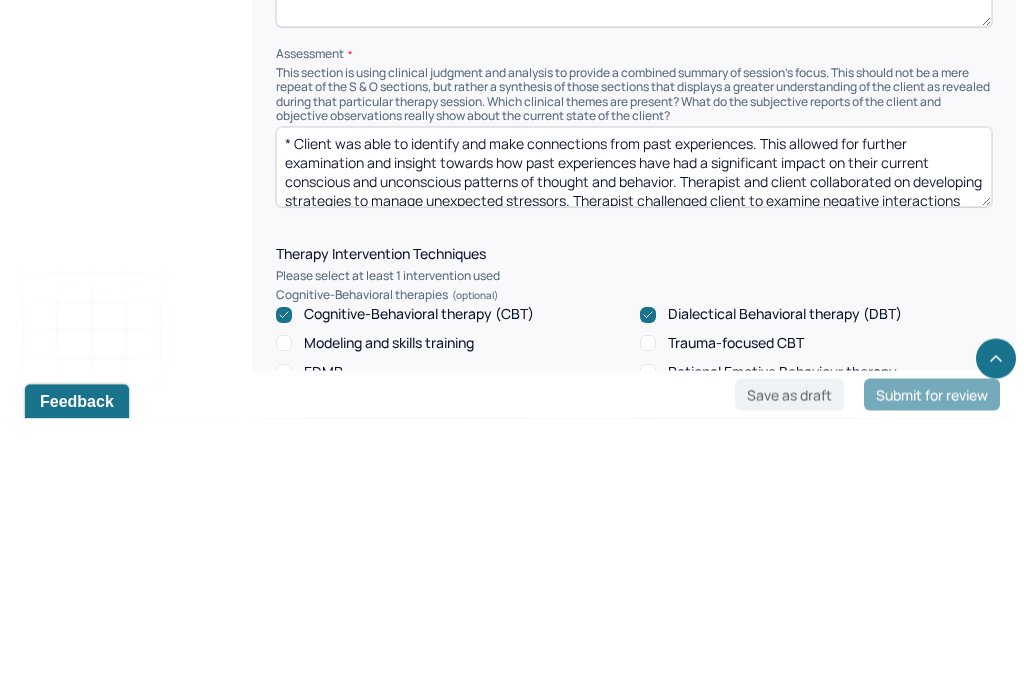 scroll, scrollTop: 0, scrollLeft: 0, axis: both 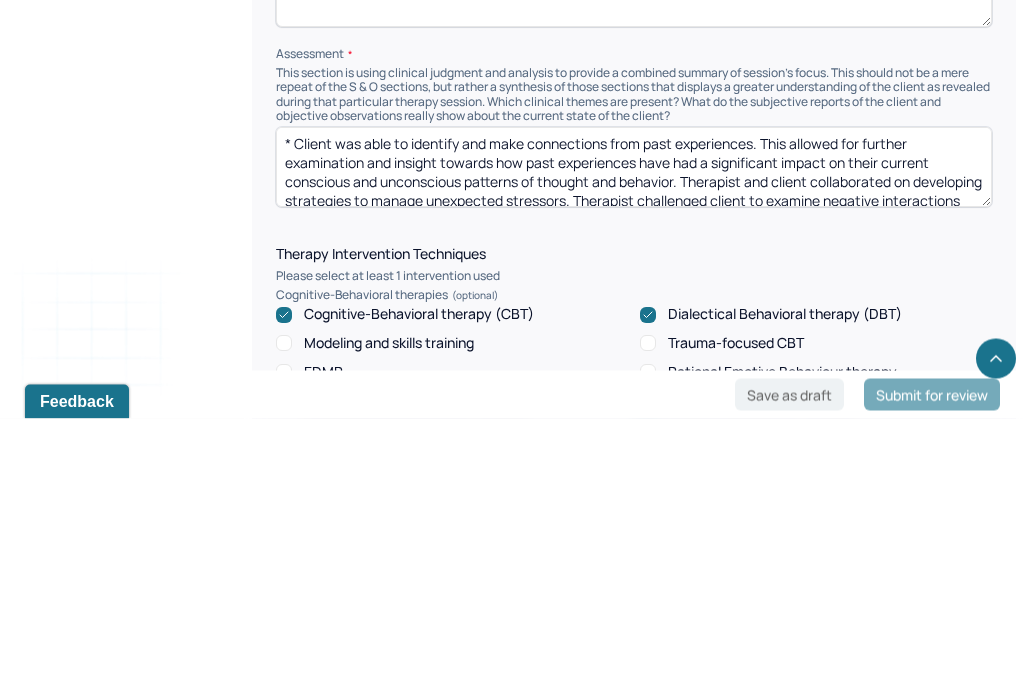 click on "* Client was able to identify and make connections from past experiences. This allowed for further examination and insight towards how past experiences have had a significant impact on their current conscious and unconscious patterns of thought and behavior. Therapist and client collaborated on developing strategies to manage unexpected stressors. Therapist challenged client to examine negative interactions from their past to help guide client towards a better understanding of their emotional landscape." at bounding box center [634, 447] 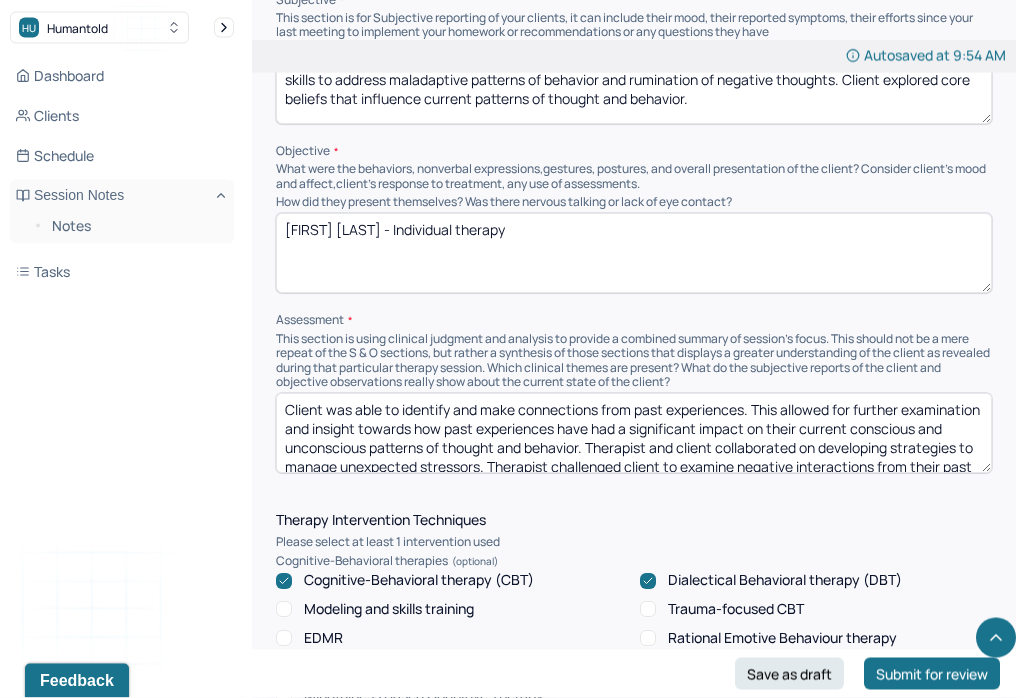 scroll, scrollTop: 1210, scrollLeft: 0, axis: vertical 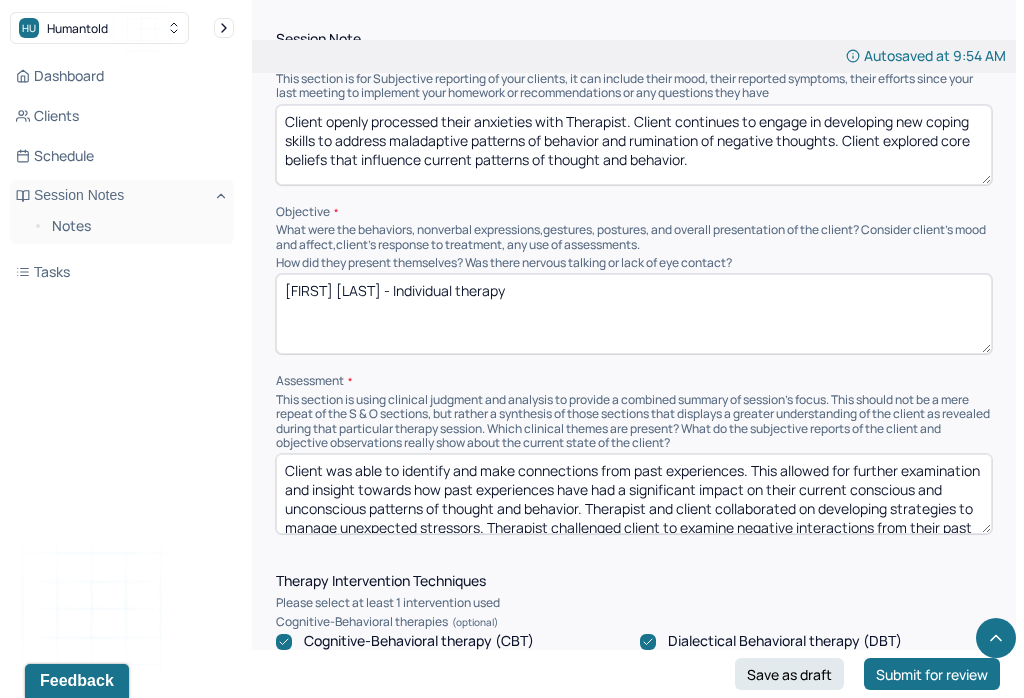 type on "Client was able to identify and make connections from past experiences. This allowed for further examination and insight towards how past experiences have had a significant impact on their current conscious and unconscious patterns of thought and behavior. Therapist and client collaborated on developing strategies to manage unexpected stressors. Therapist challenged client to examine negative interactions from their past to help guide client towards a better understanding of their emotional landscape." 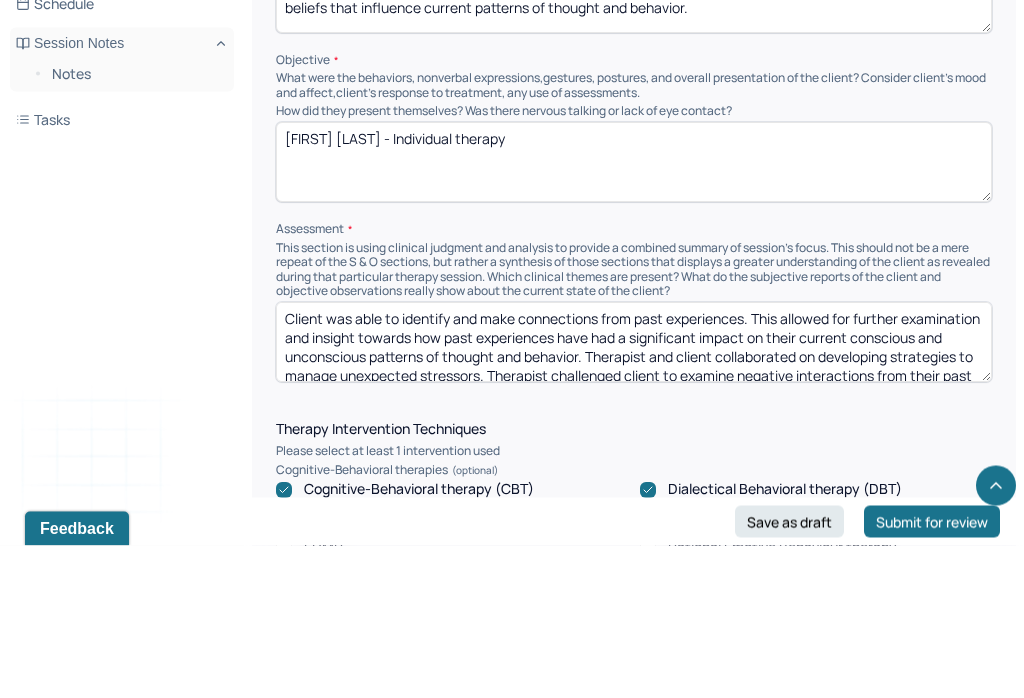 click on "[FIRST] [LAST] - Individual therapy" at bounding box center (634, 315) 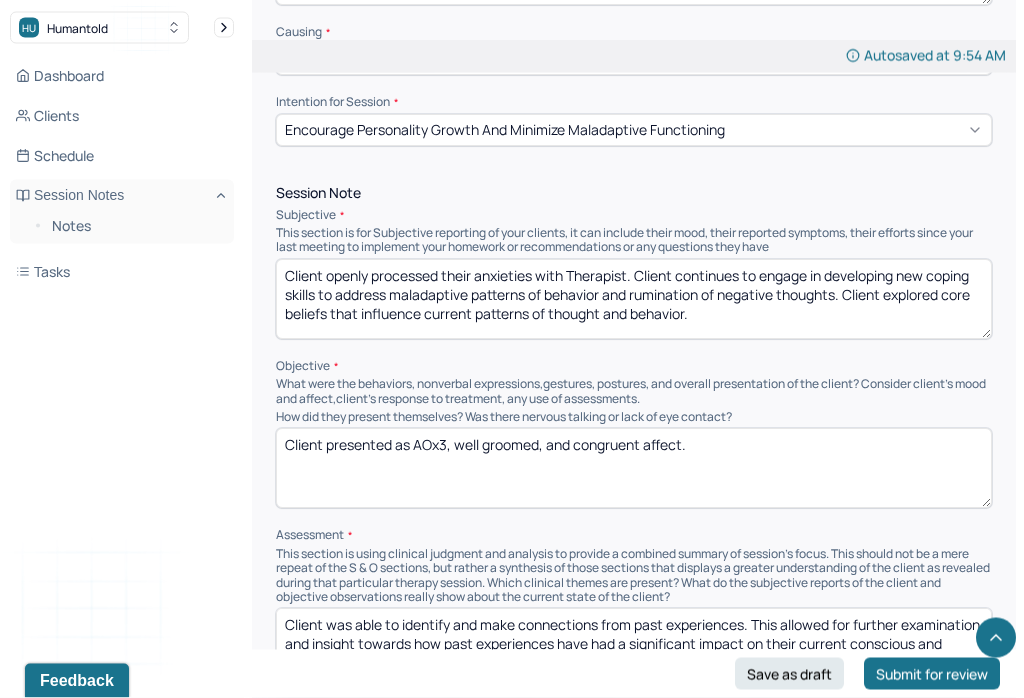 scroll, scrollTop: 1056, scrollLeft: 0, axis: vertical 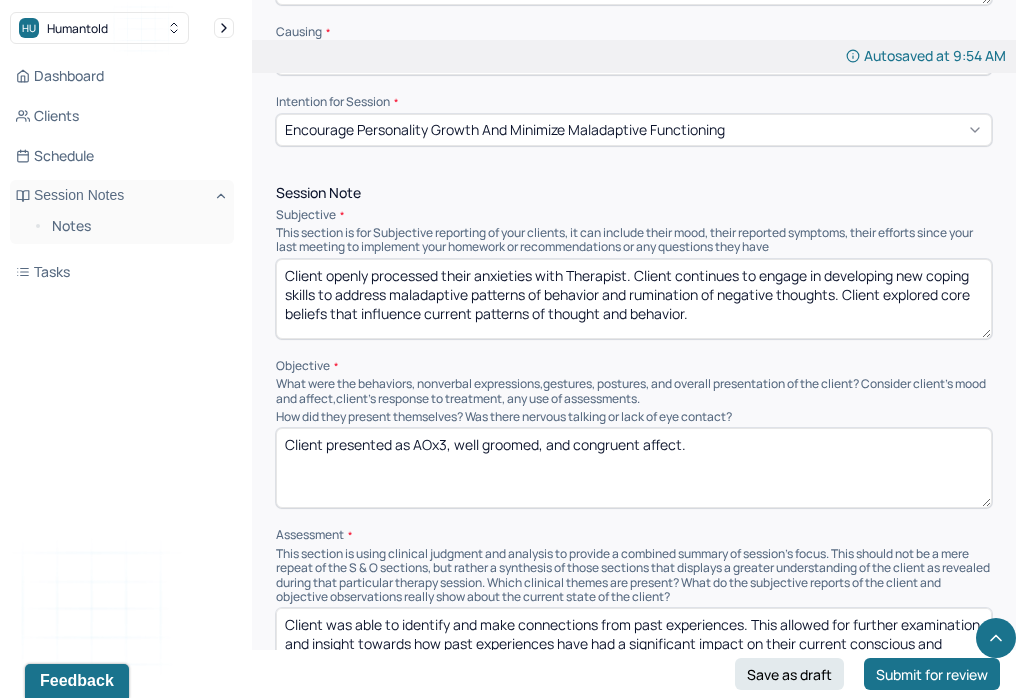 type on "Client presented as AOx3, well groomed, and congruent affect." 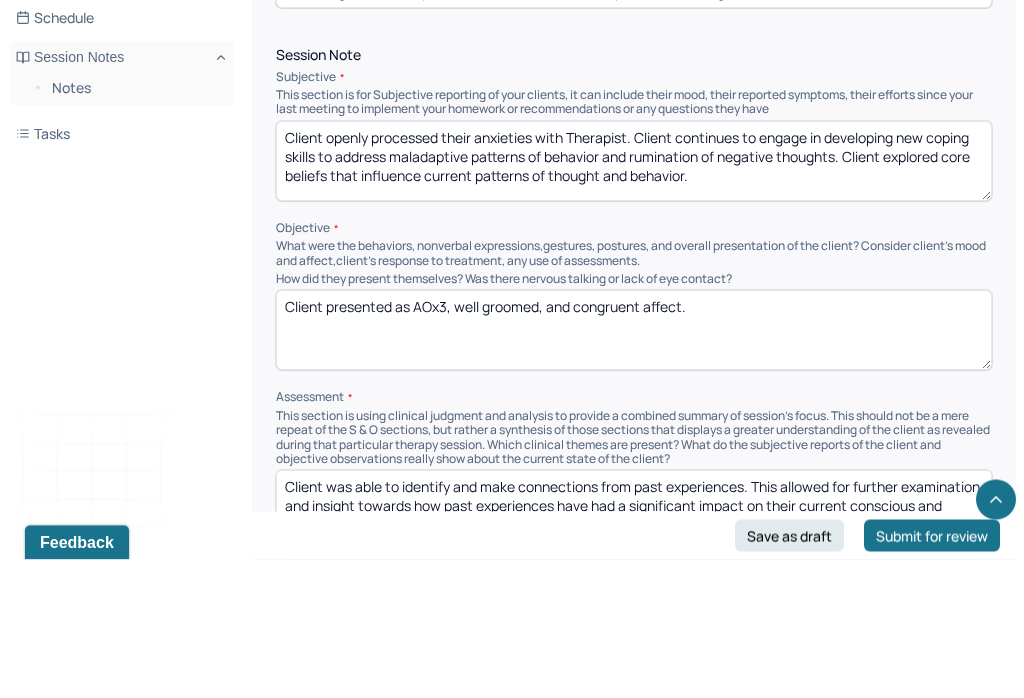click on "Client openly processed their anxieties with Therapist. Client continues to engage in developing new coping skills to address maladaptive patterns of behavior and rumination of negative thoughts. Client explored core beliefs that influence current patterns of thought and behavior." at bounding box center (634, 300) 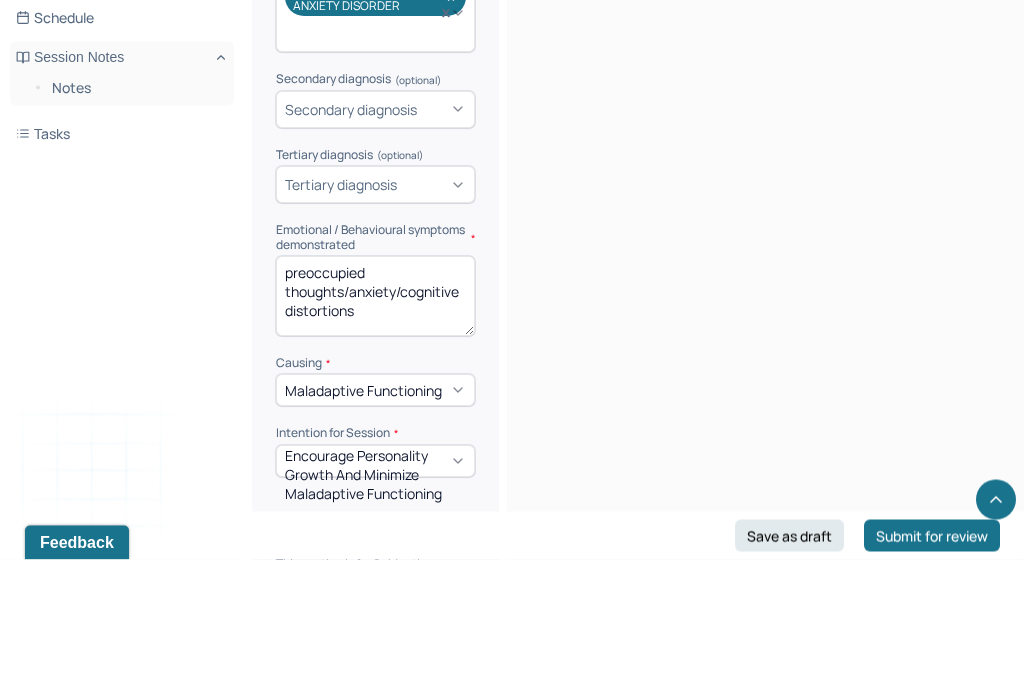 scroll, scrollTop: 1194, scrollLeft: 0, axis: vertical 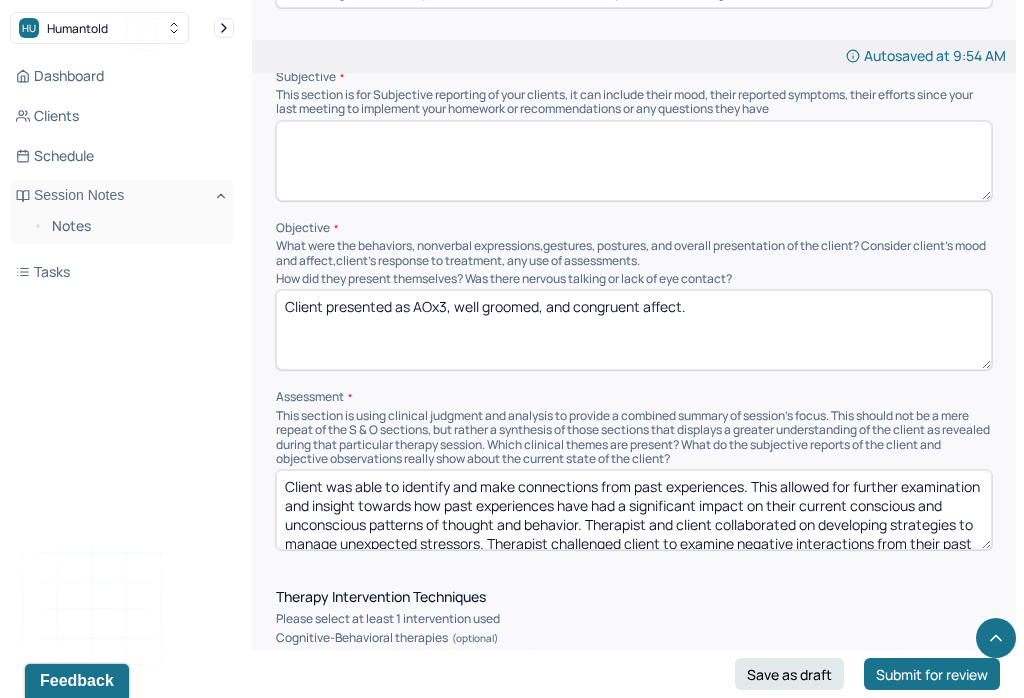 click on "HU Humantold Dashboard Clients Schedule Session Notes Notes Tasks ES [FIRST] [LAST] provider Logout Edit Note  FAQs Theme ES [FIRST] [LAST] Autosaved at 9:54 AM Appointment Details Client name [FIRST] [LAST] Date of service 08/06/2025 Time 11:00am - 11:55am Duration 55mins Appointment type individual therapy Provider name [FIRST] [LAST] Modifier 1 95 Telemedicine Note type Individual soap note Load previous session note Instructions The fields marked with an asterisk ( * ) are required before you can submit your notes. Before you can submit your session notes, they must be signed. You have the option to save your notes as a draft before making a submission. Appointment location * Teletherapy Client Teletherapy Location here Home Office Other Provider Teletherapy Location Home Office Other Consent was received for the teletherapy session The teletherapy session was conducted via video Primary diagnosis * F41.1 GENERALIZED ANXIETY DISORDER (optional) * * *" at bounding box center [512, 699] 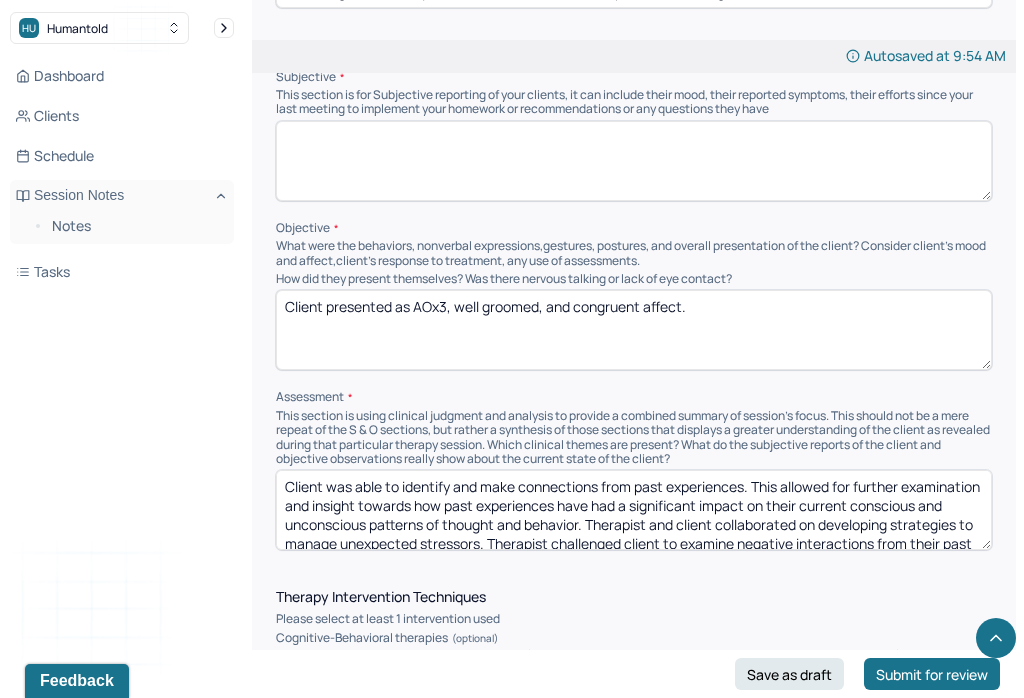 click at bounding box center [634, 161] 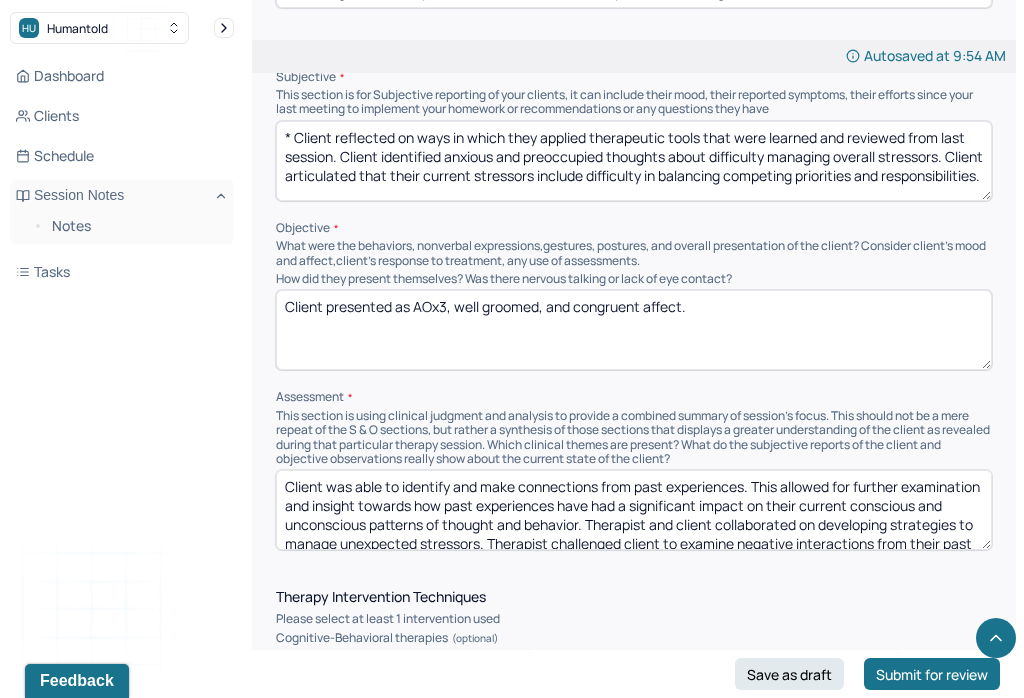 scroll, scrollTop: 8, scrollLeft: 0, axis: vertical 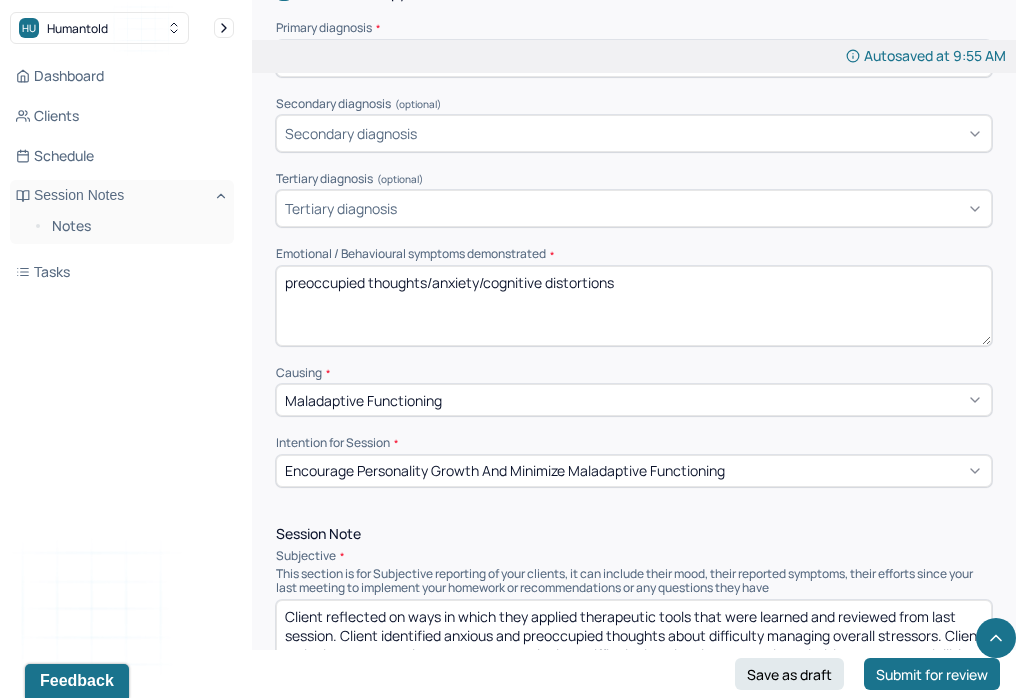 type on "Client reflected on ways in which they applied therapeutic tools that were learned and reviewed from last session. Client identified anxious and preoccupied thoughts about difficulty managing overall stressors. Client articulated that their current stressors include difficulty in balancing competing priorities and responsibilities." 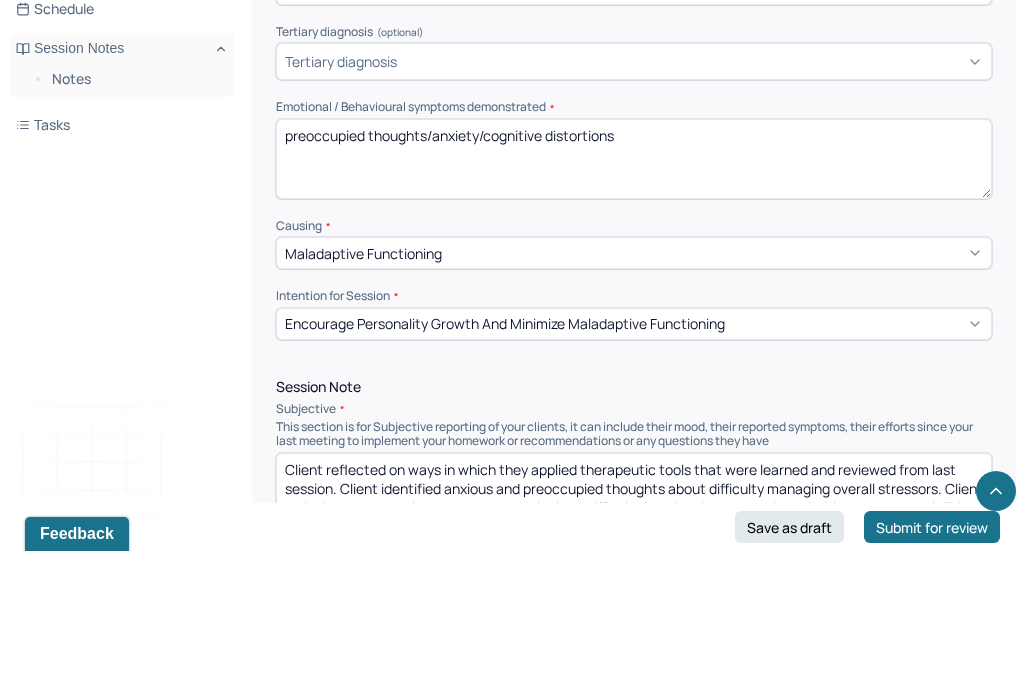 click on "preoccupied thoughts/anxiety/cognitive distortions" at bounding box center [634, 306] 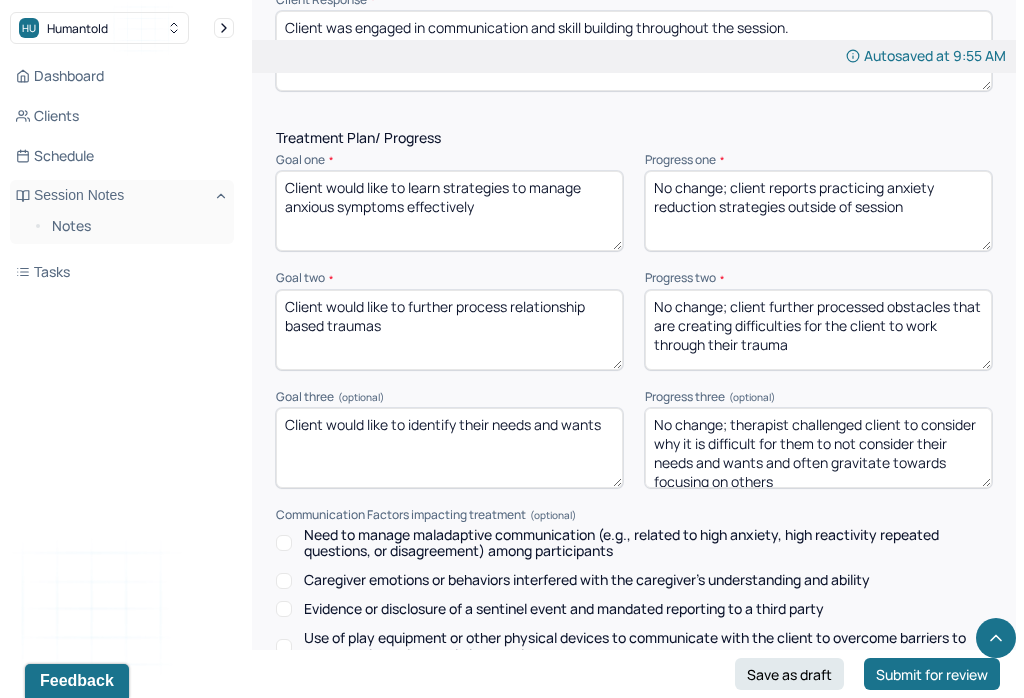 scroll, scrollTop: 3058, scrollLeft: 0, axis: vertical 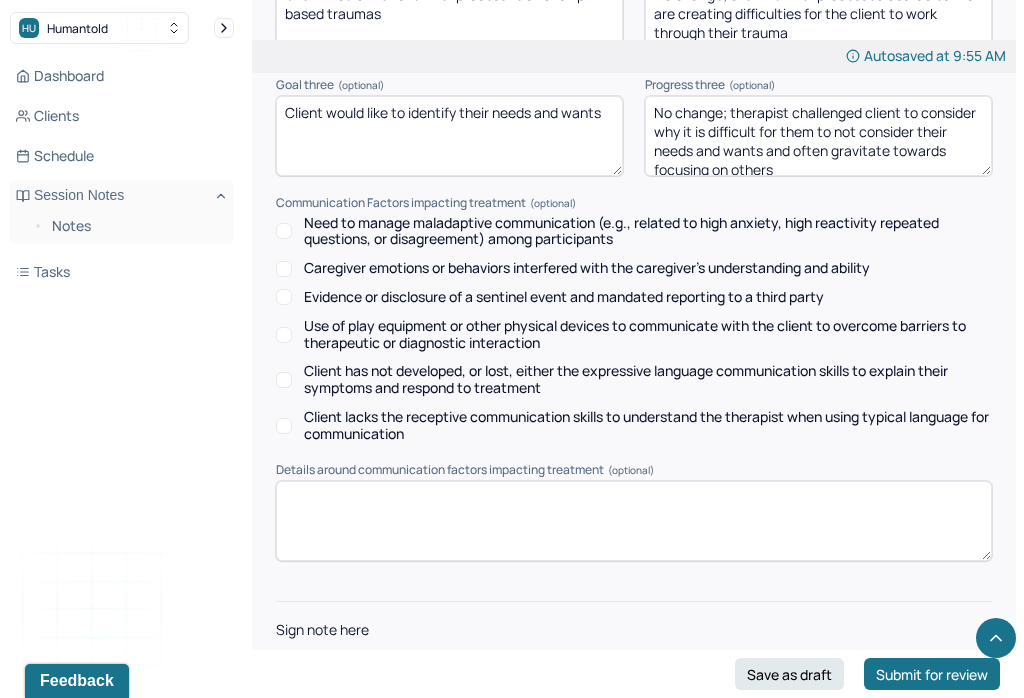 type on "Rumination/anxiety/cognitive distortions" 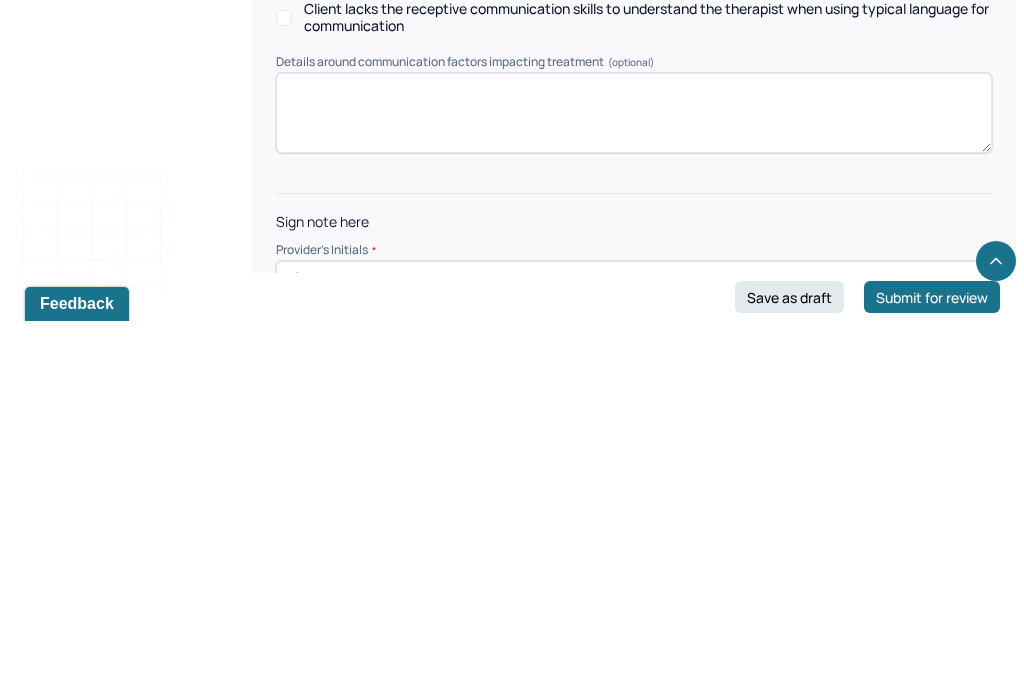 scroll, scrollTop: 3058, scrollLeft: 0, axis: vertical 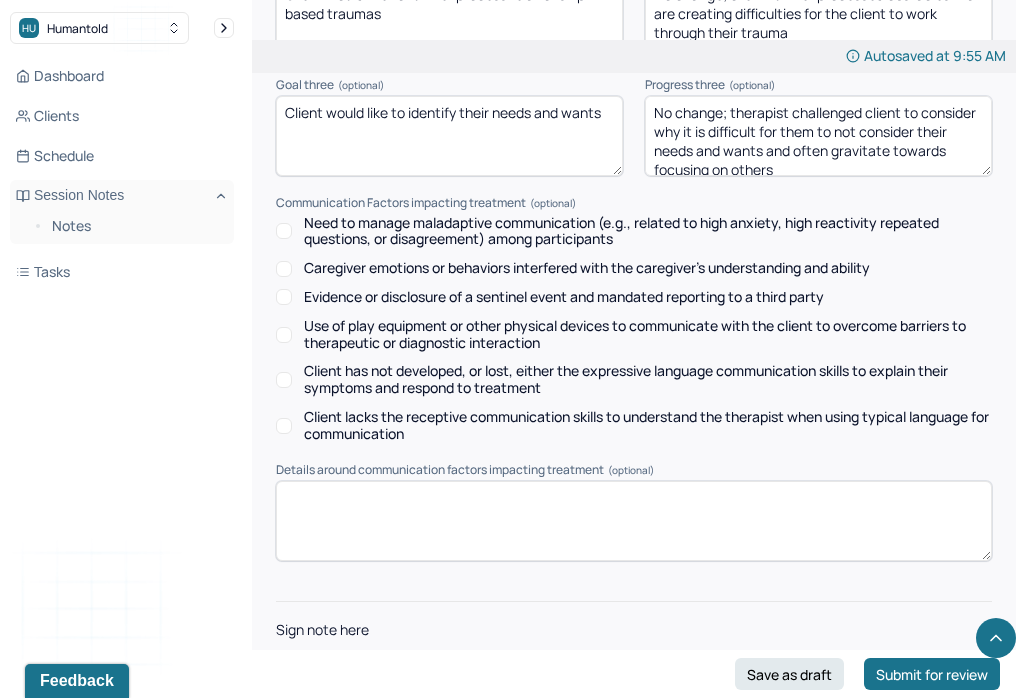 type on "ES" 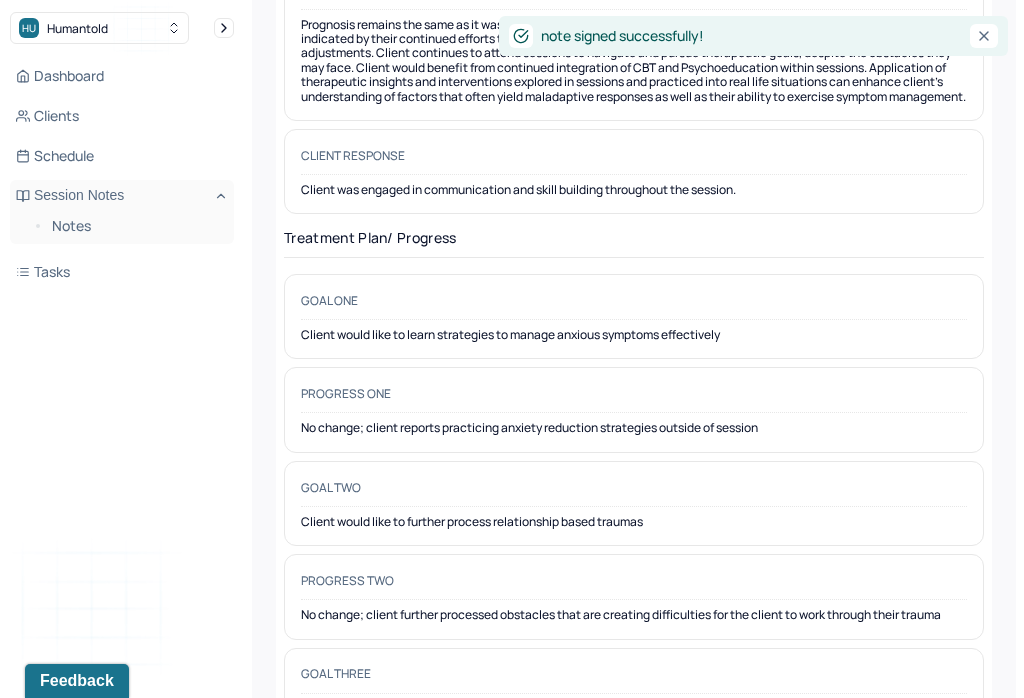 scroll, scrollTop: 0, scrollLeft: 0, axis: both 